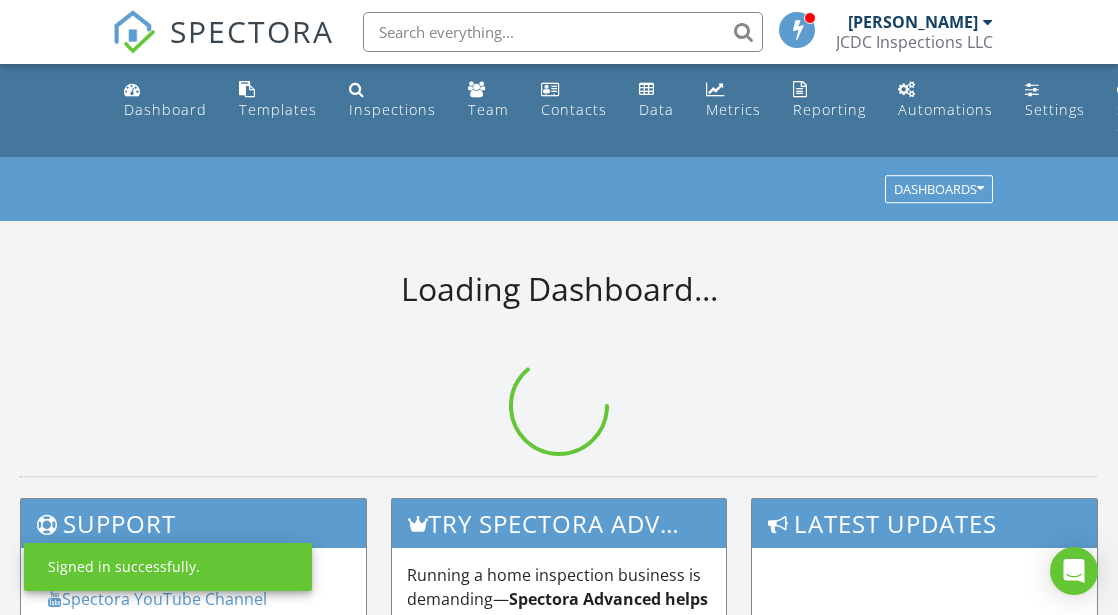 scroll, scrollTop: 0, scrollLeft: 0, axis: both 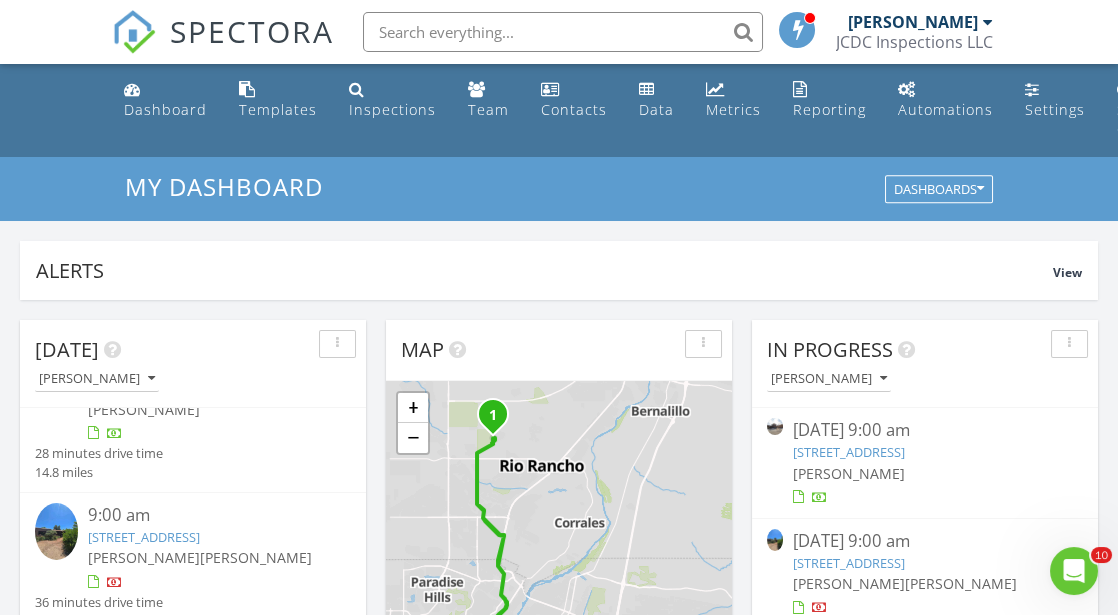 click at bounding box center (563, 32) 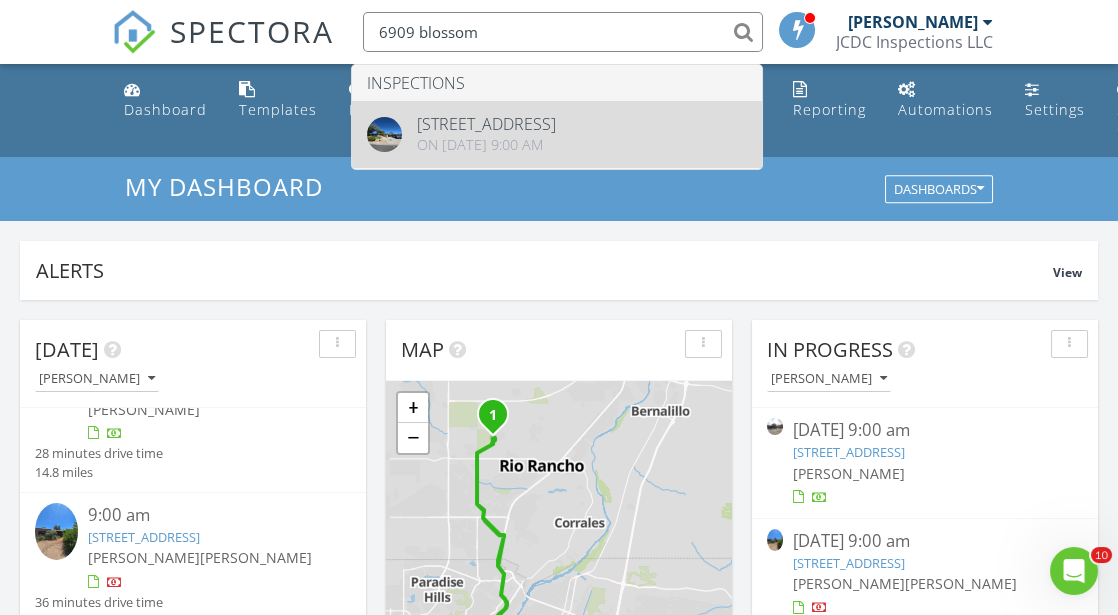 type on "6909 blossom" 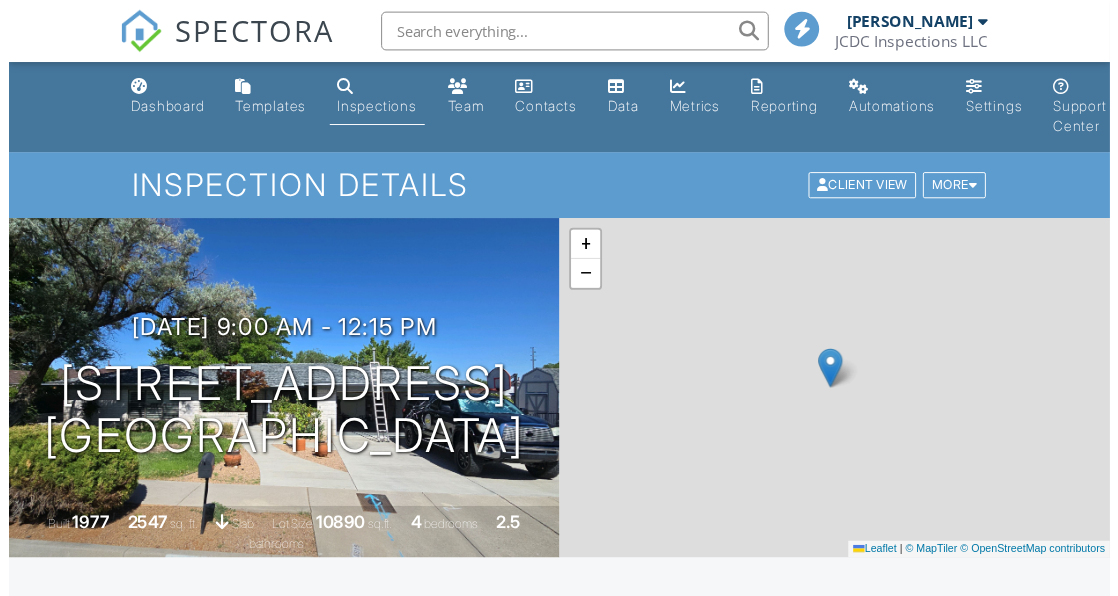 scroll, scrollTop: 0, scrollLeft: 0, axis: both 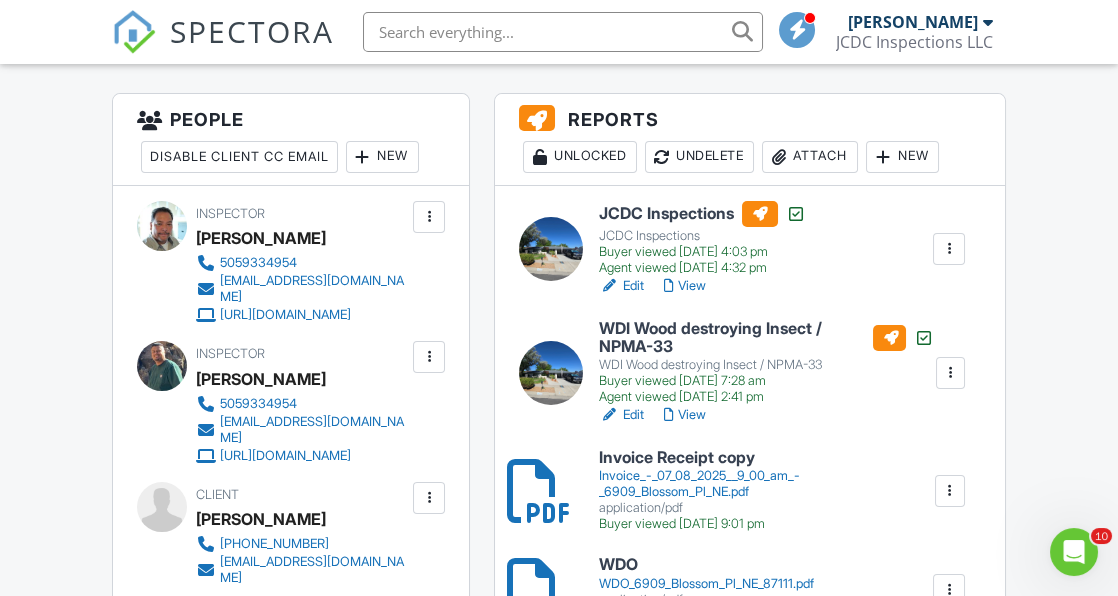 click on "New" at bounding box center [902, 157] 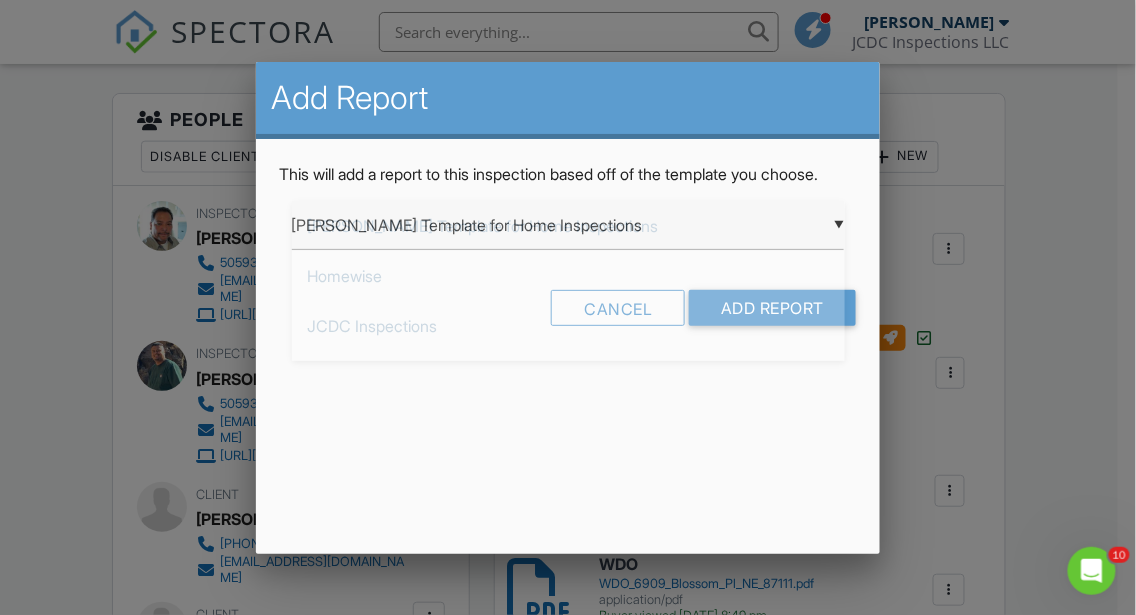 click on "▼ Ben Gromicko's Template for Home Inspections Ben Gromicko's Template for Home Inspections Homewise JCDC Inspections  JCDC Swimming Pool and Spa  Jesse's Home Inspection Residential Template NPMA-33 October 2019 Sewer Lateral Inspection from JCDC Inspections WDI Wood destroying Insect / NPMA-33  Ben Gromicko's Template for Home Inspections
Homewise
JCDC Inspections
JCDC Swimming Pool and Spa
Jesse's Home Inspection
Residential Template
NPMA-33 October 2019
Sewer Lateral Inspection from JCDC Inspections
WDI Wood destroying Insect / NPMA-33" at bounding box center [568, 225] 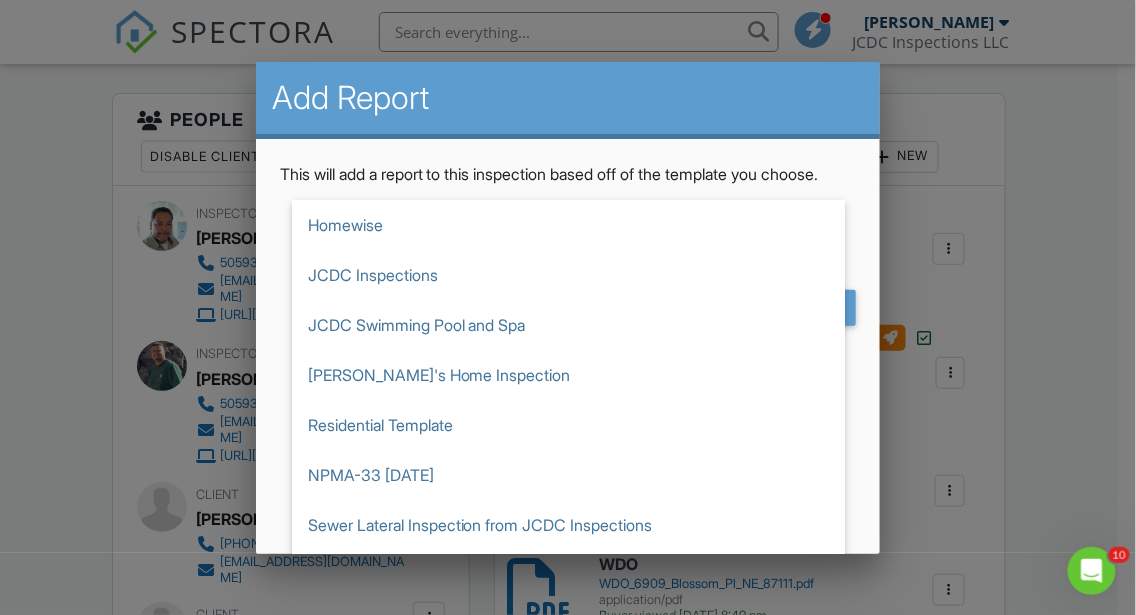 scroll, scrollTop: 58, scrollLeft: 0, axis: vertical 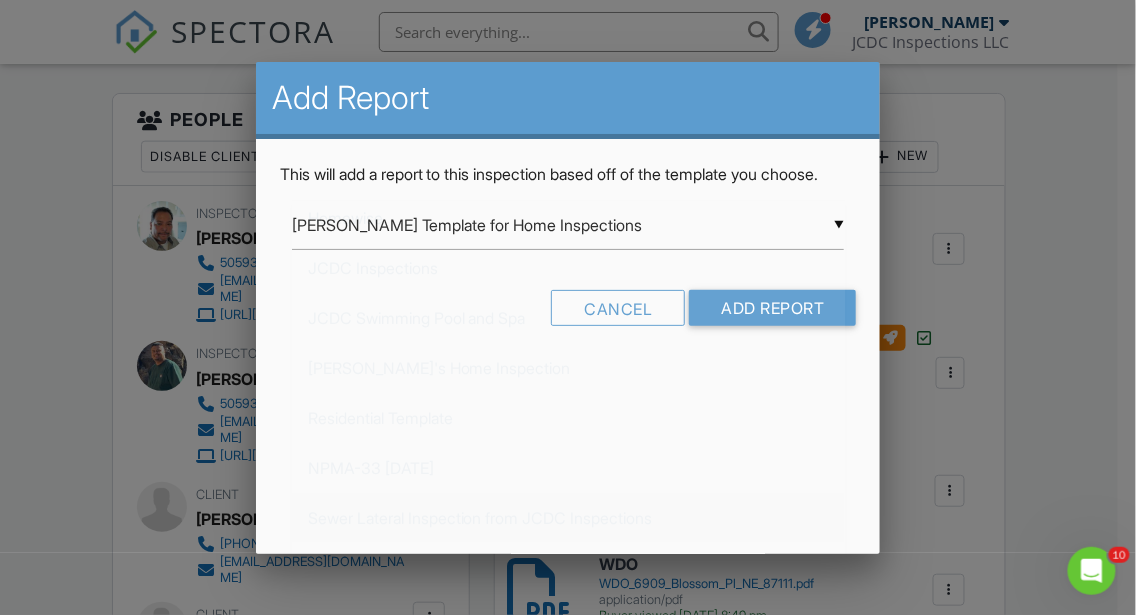click on "Sewer Lateral Inspection from JCDC Inspections" at bounding box center [568, 518] 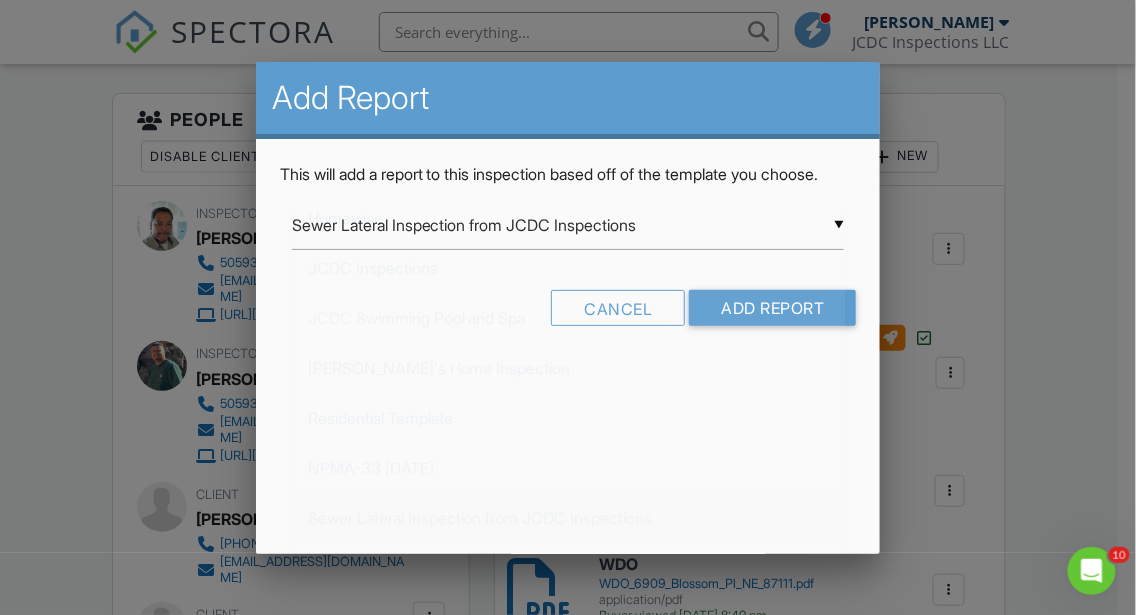 scroll, scrollTop: 0, scrollLeft: 0, axis: both 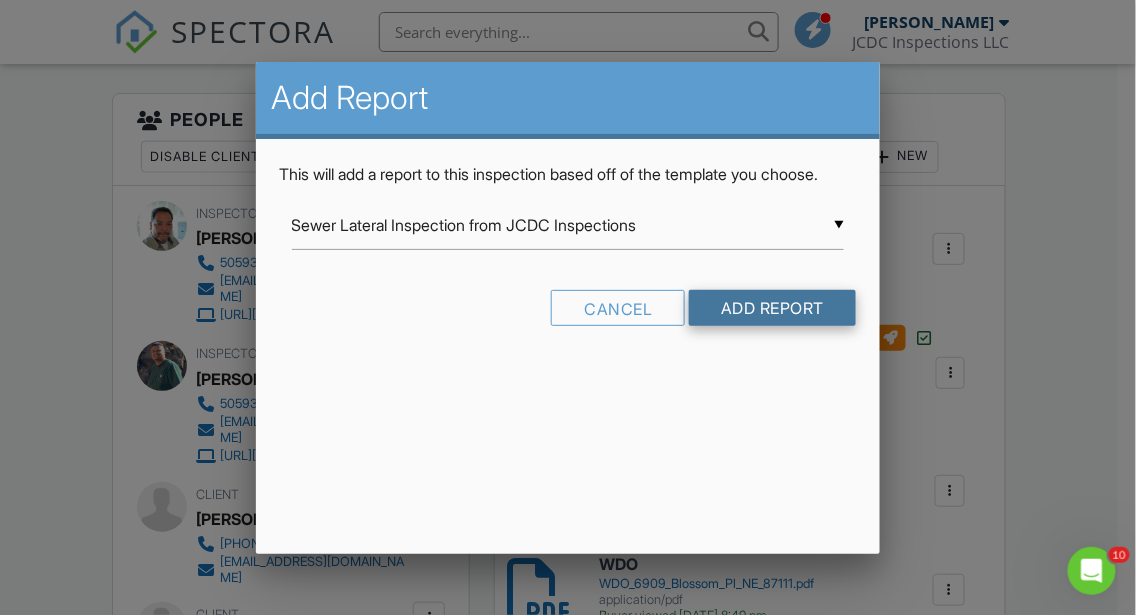 click on "Add Report" at bounding box center (772, 308) 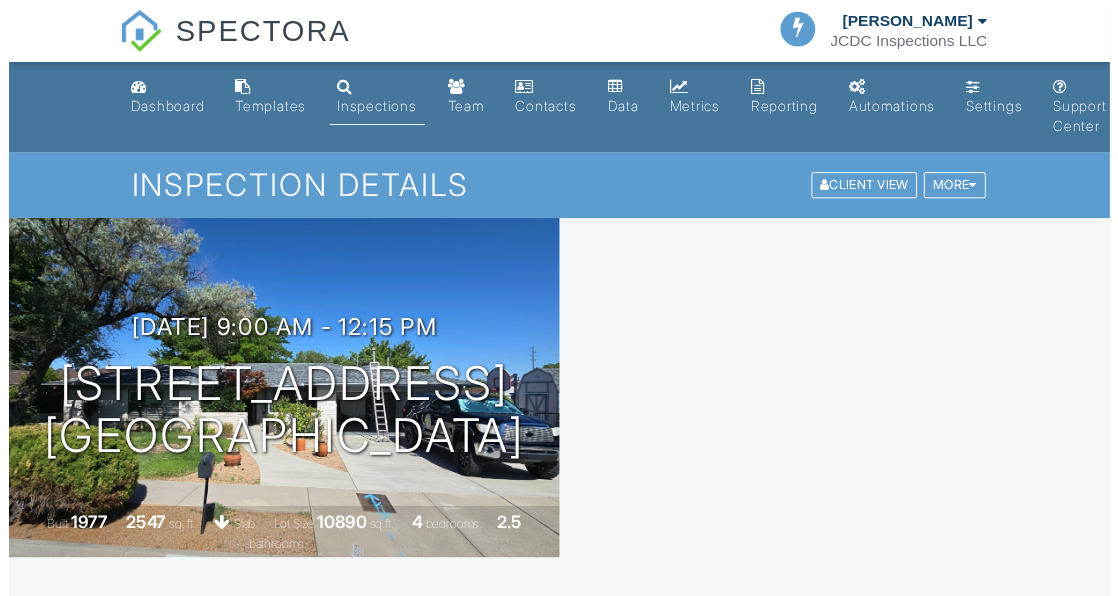 scroll, scrollTop: 0, scrollLeft: 0, axis: both 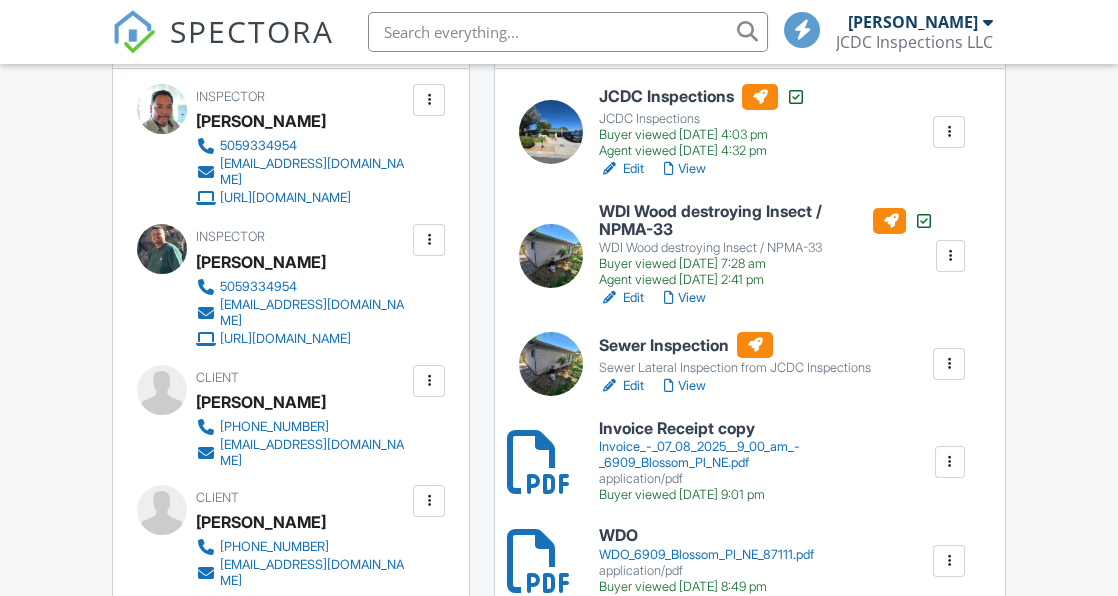 click on "View" at bounding box center [685, 386] 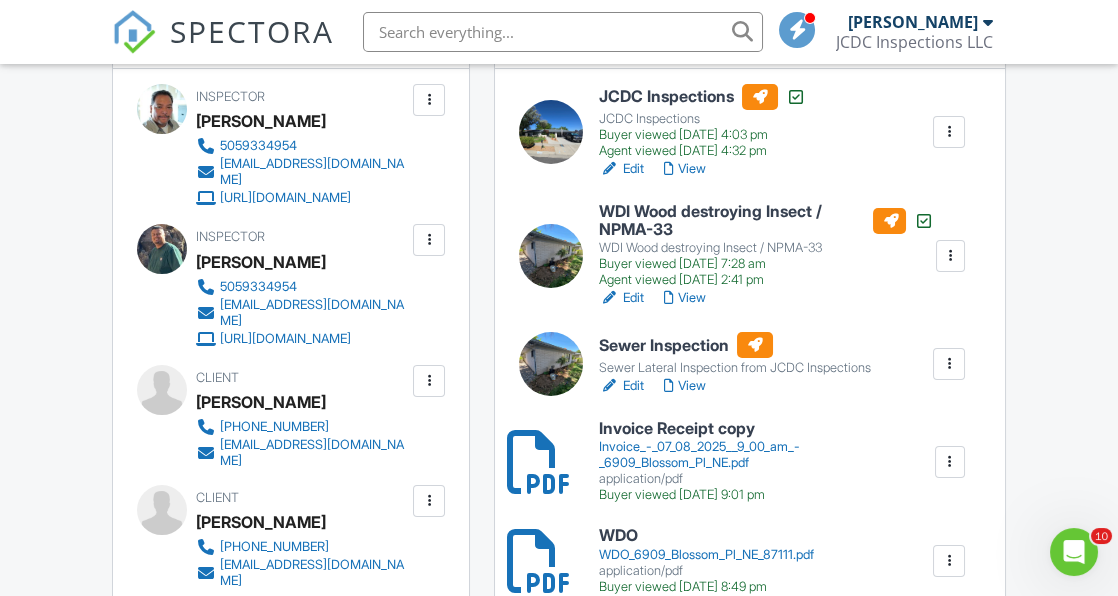 scroll, scrollTop: 0, scrollLeft: 0, axis: both 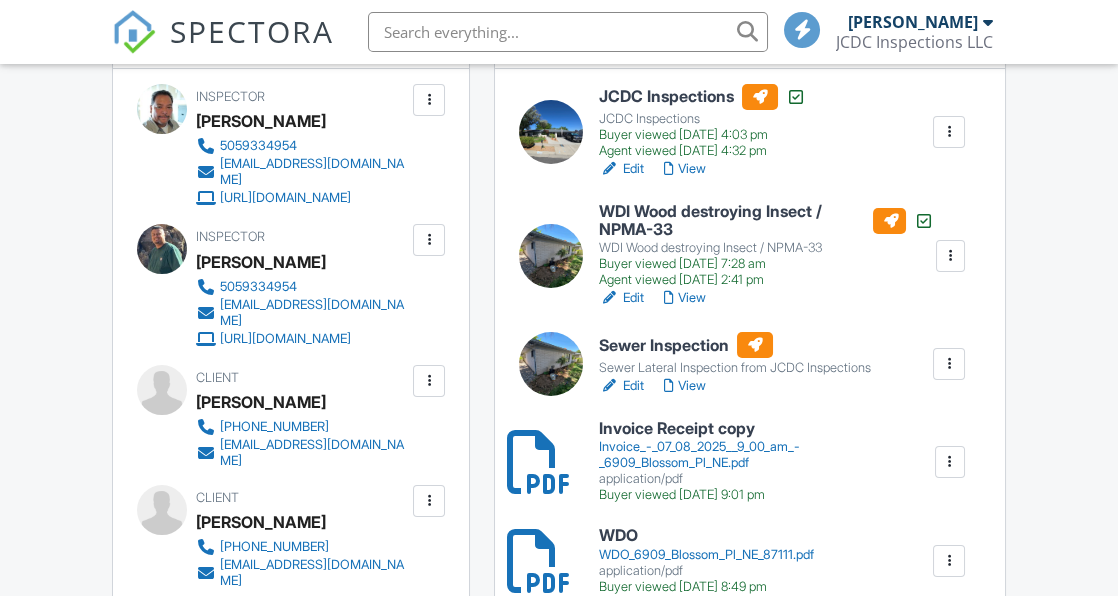 click on "View" at bounding box center [685, 386] 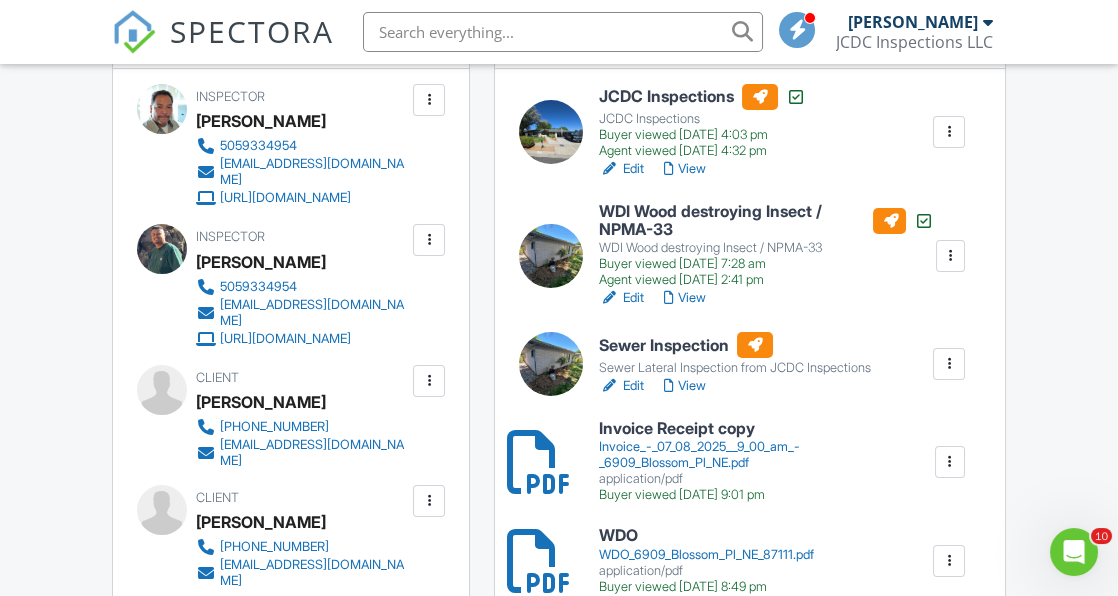 scroll, scrollTop: 0, scrollLeft: 0, axis: both 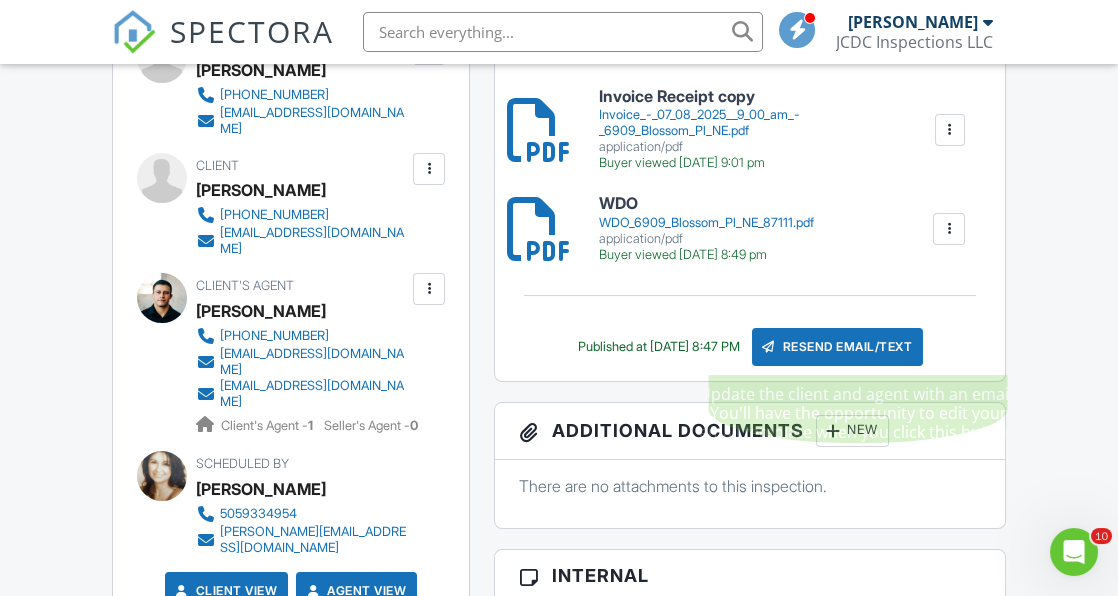 click on "Resend Email/Text" at bounding box center [838, 347] 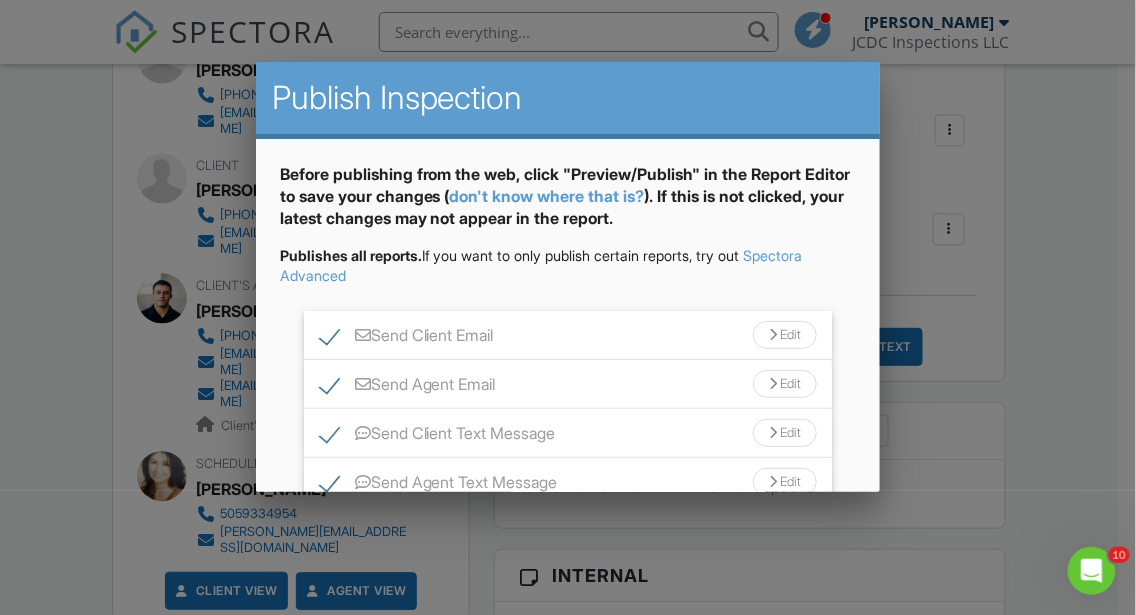 scroll, scrollTop: 158, scrollLeft: 0, axis: vertical 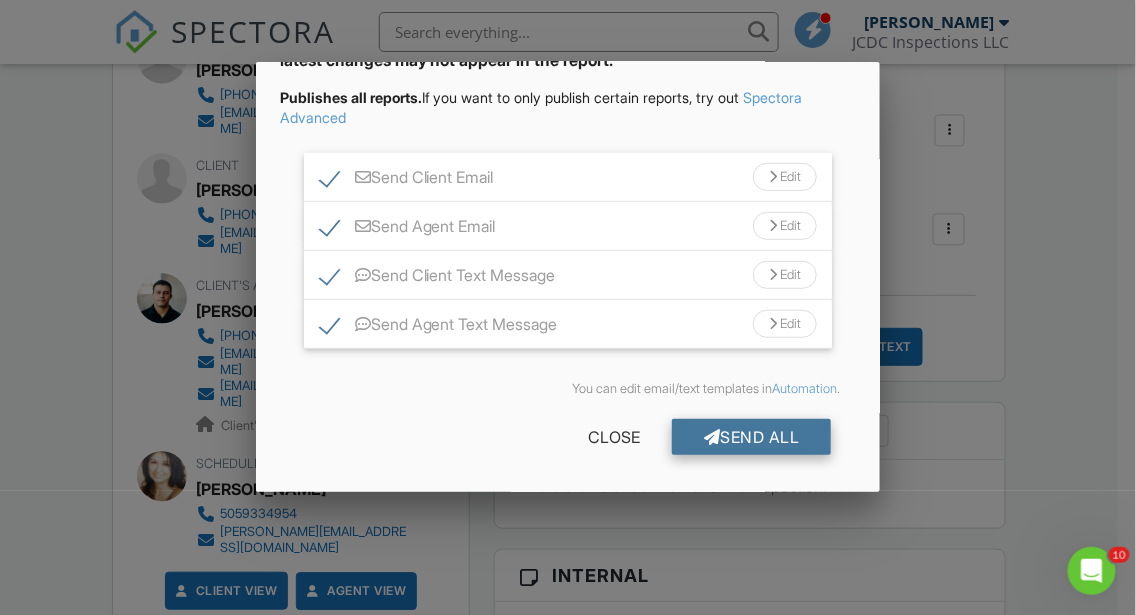 click on "Send All" at bounding box center (752, 437) 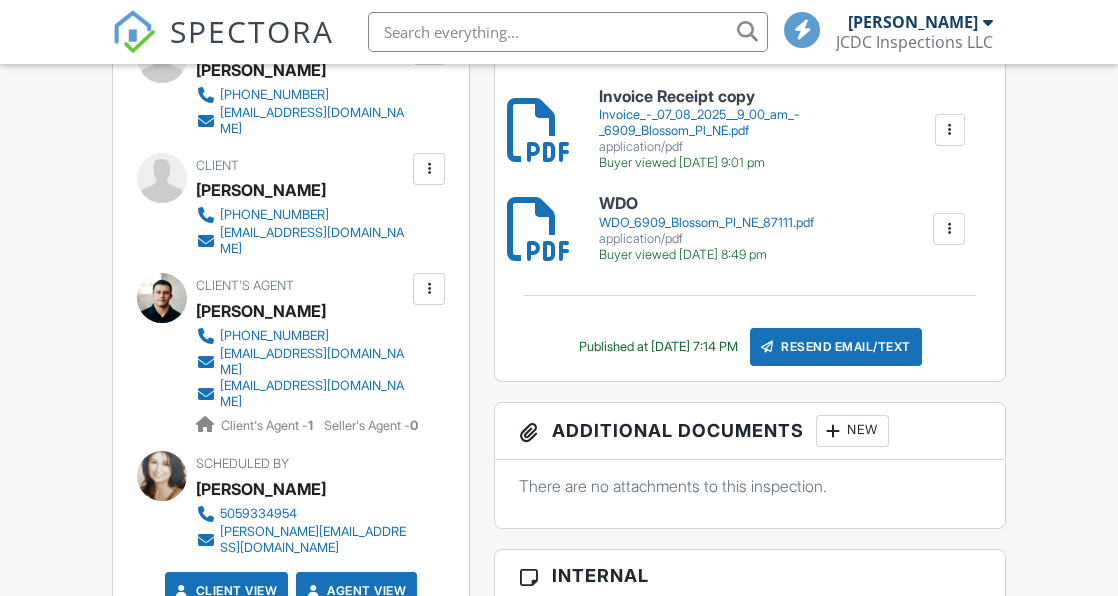 scroll, scrollTop: 983, scrollLeft: 0, axis: vertical 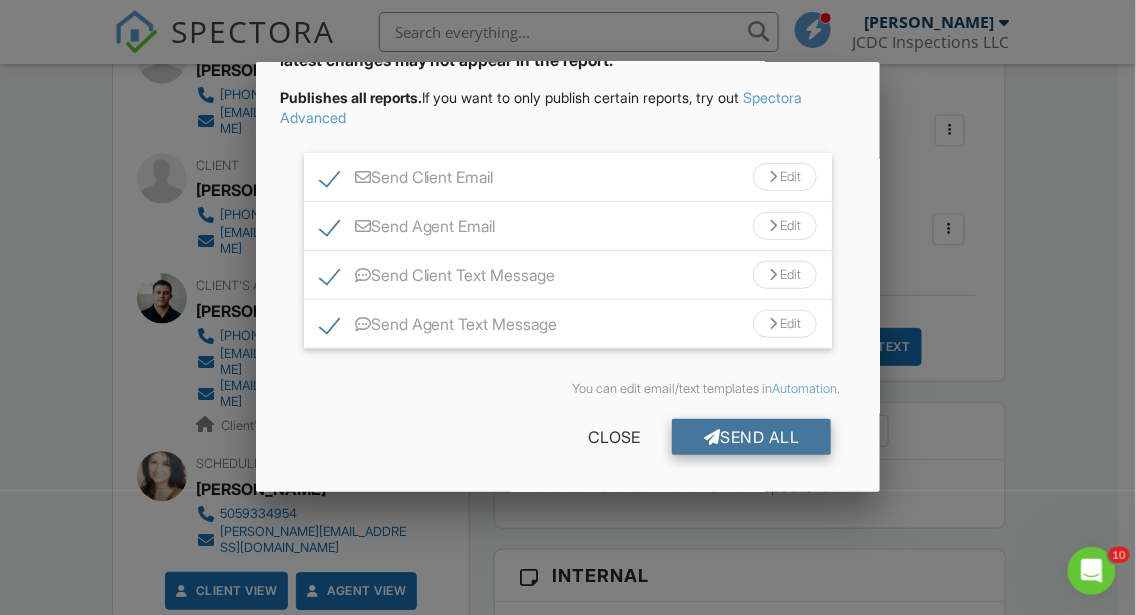 click on "Send All" at bounding box center (752, 437) 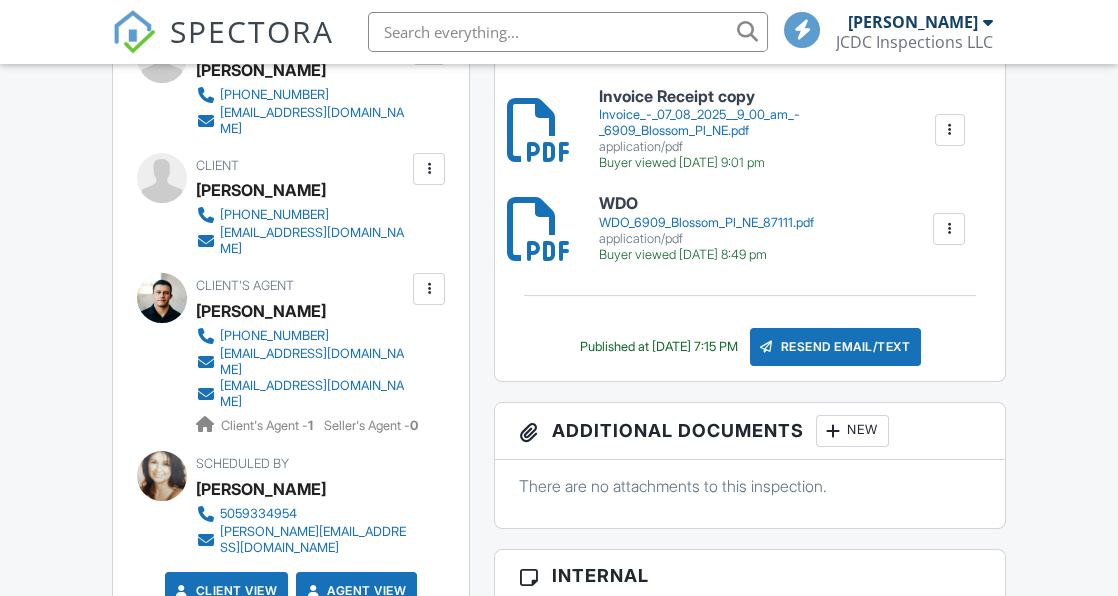 scroll, scrollTop: 983, scrollLeft: 0, axis: vertical 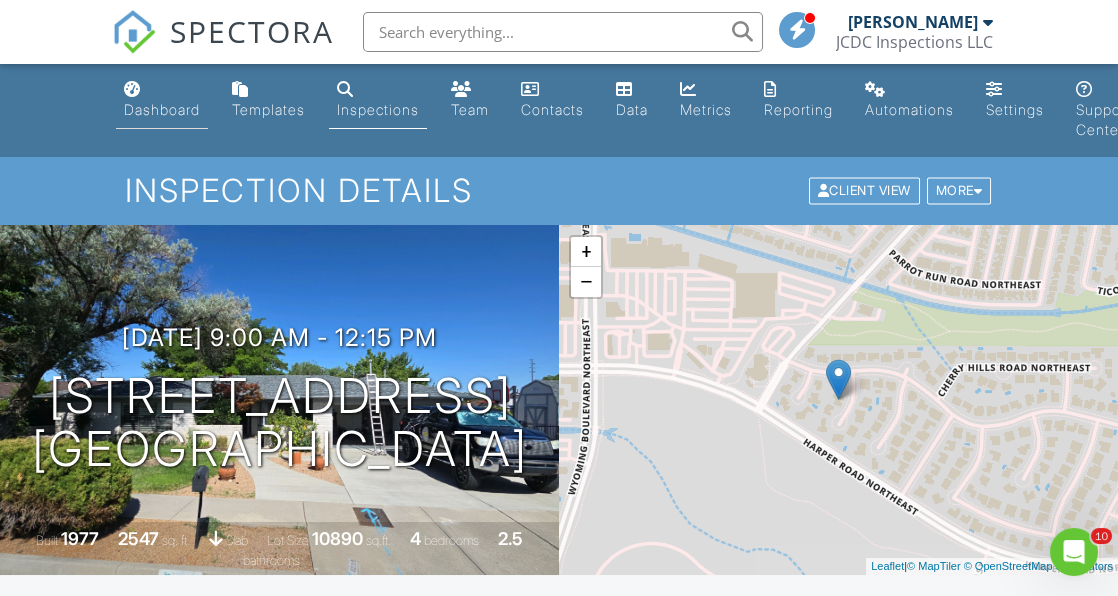 click on "Dashboard" at bounding box center (162, 109) 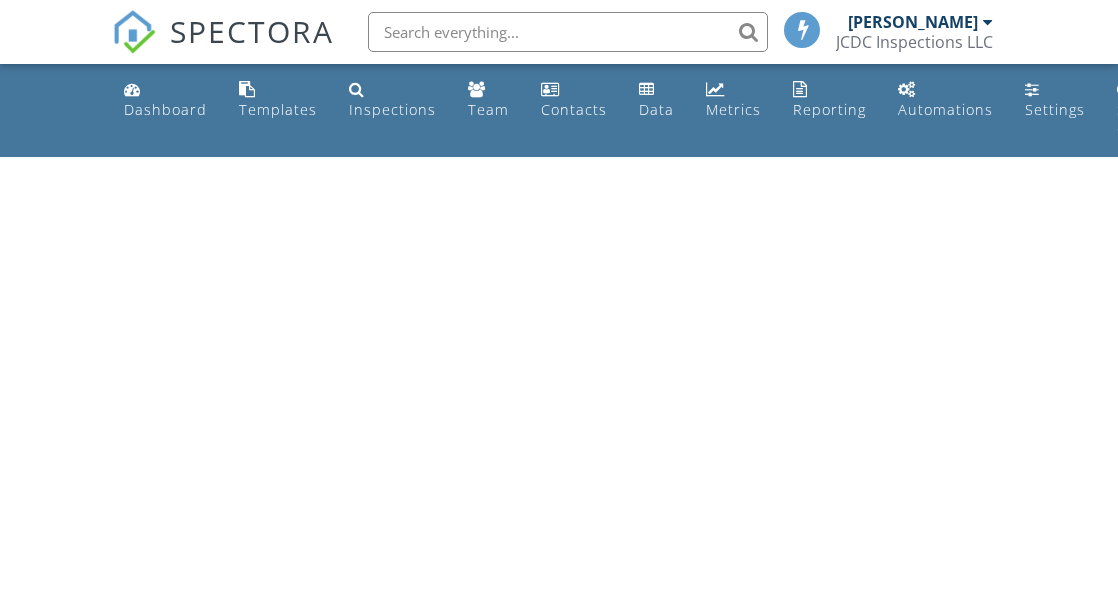 scroll, scrollTop: 0, scrollLeft: 0, axis: both 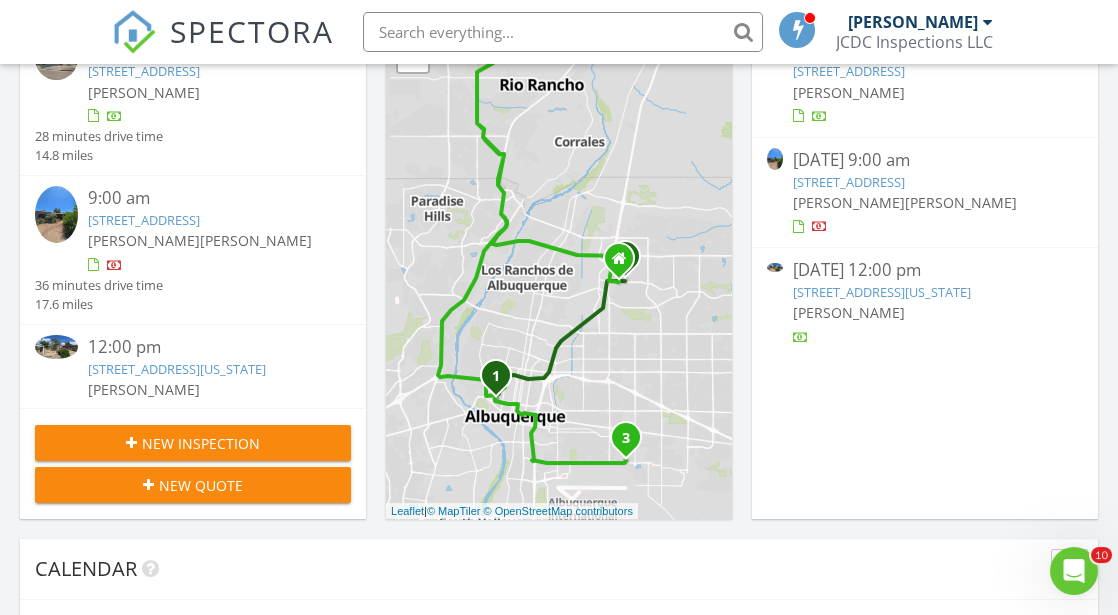 click on "614 17th St NW , Albuquerque, NM 87104" at bounding box center (849, 182) 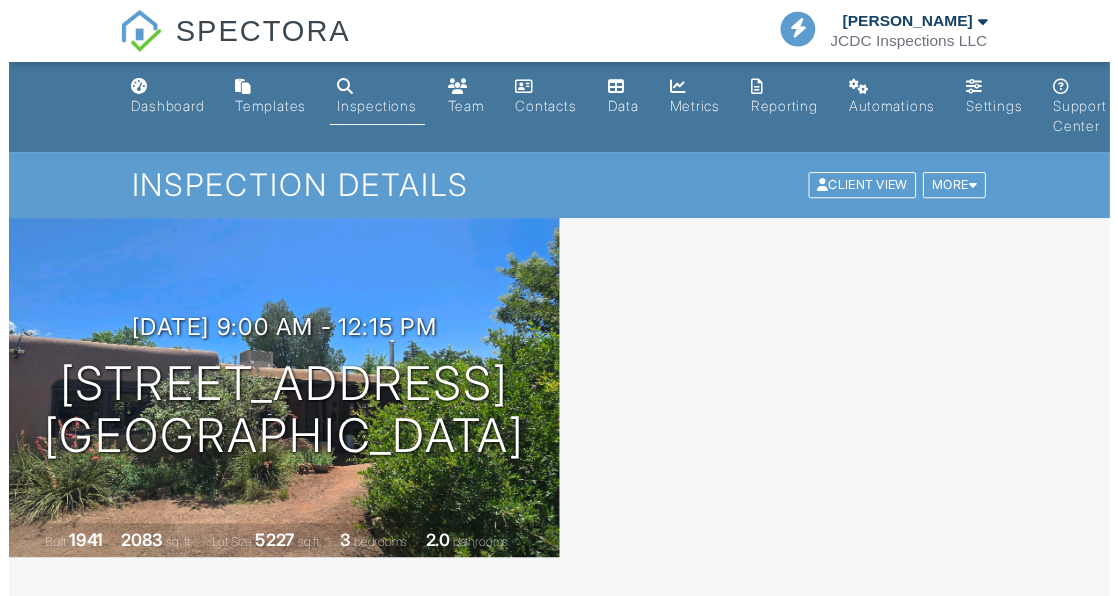scroll, scrollTop: 0, scrollLeft: 0, axis: both 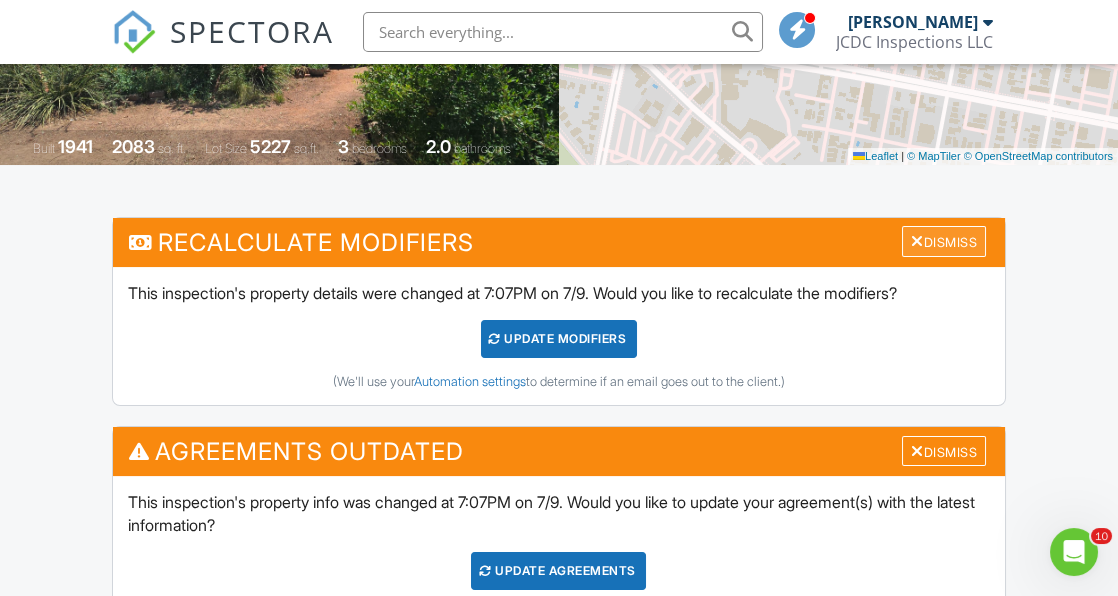 click on "Dismiss" at bounding box center [944, 241] 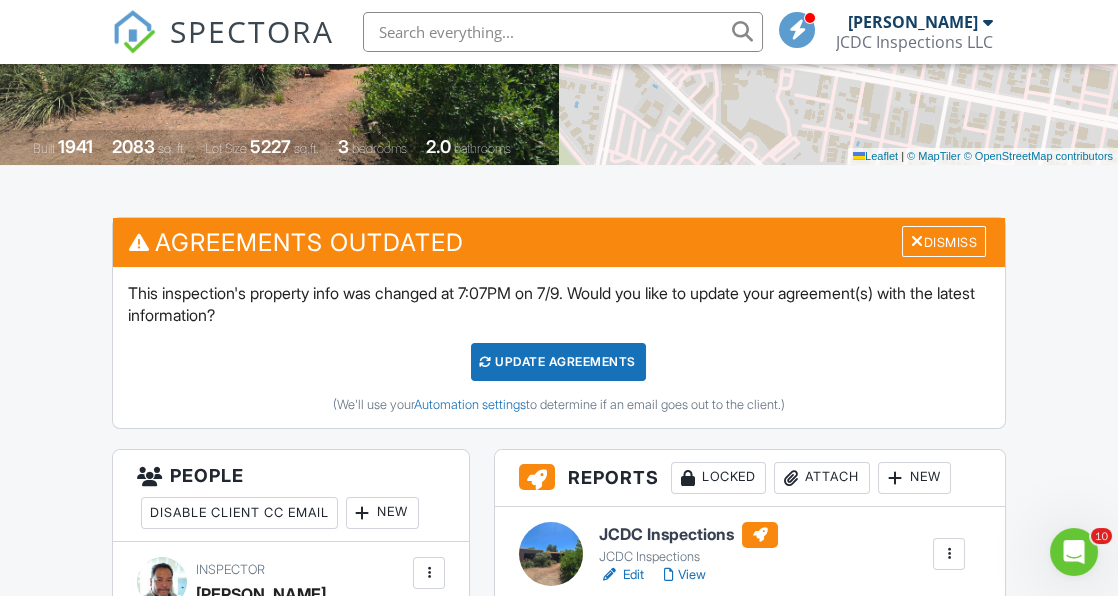 click on "Dismiss" at bounding box center [944, 241] 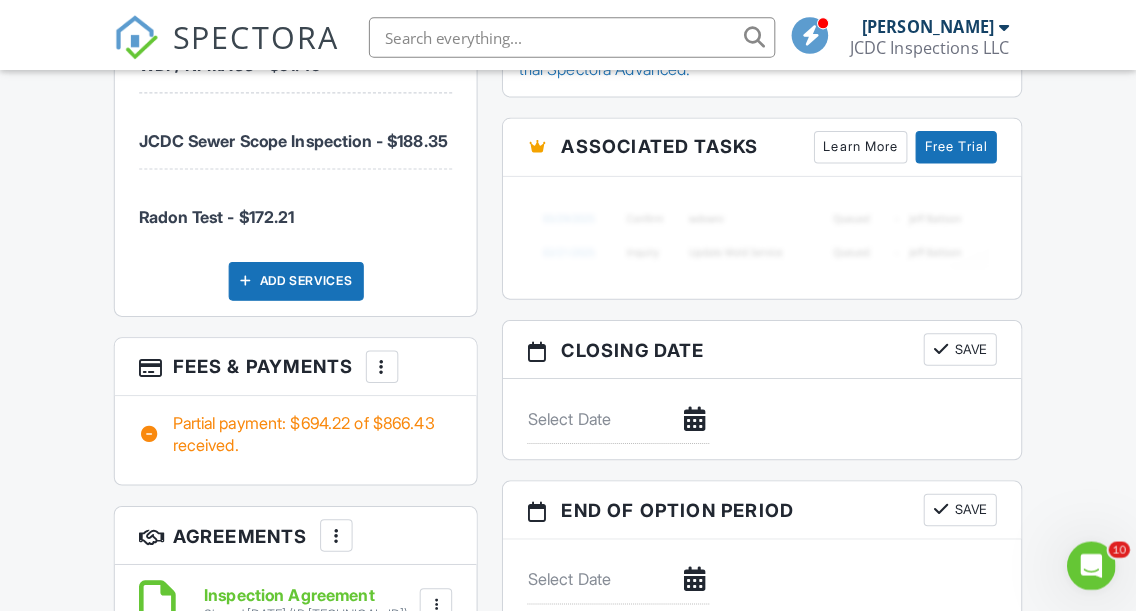 scroll, scrollTop: 1887, scrollLeft: 0, axis: vertical 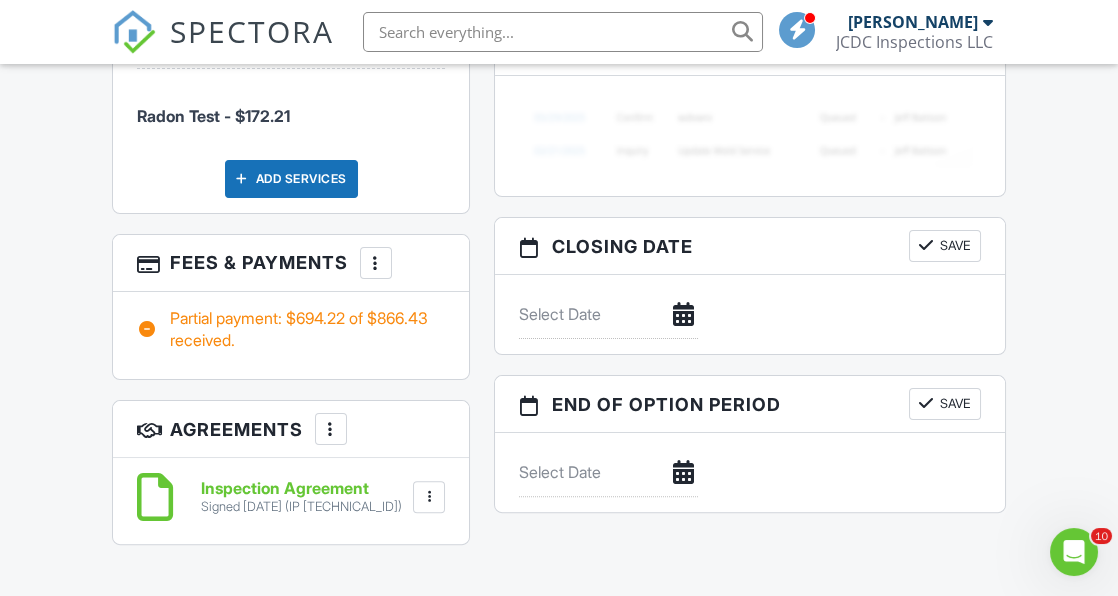 click at bounding box center [376, 263] 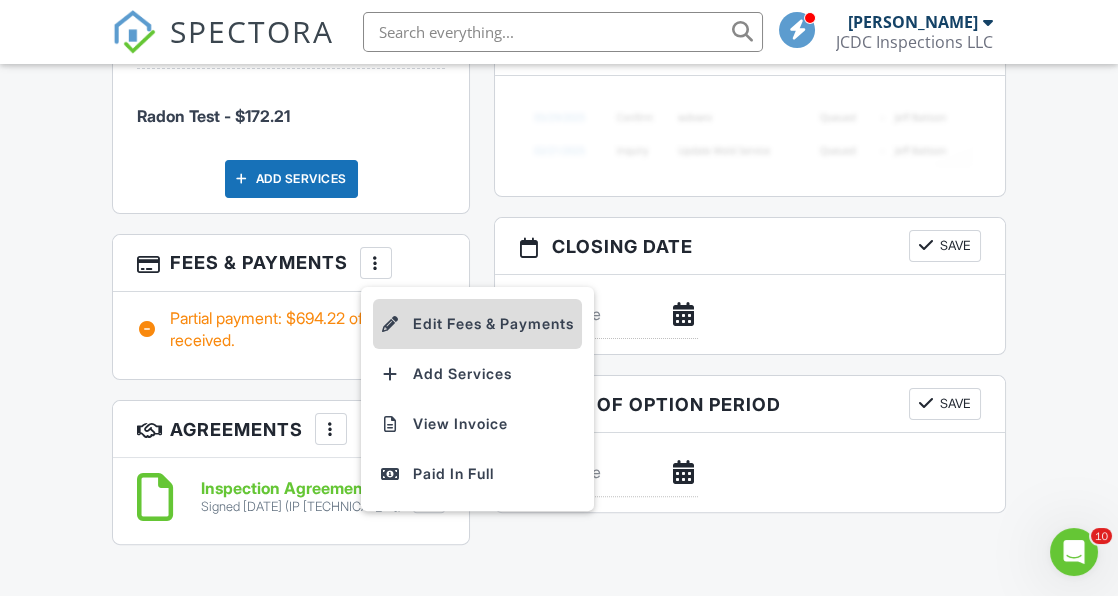 click on "Edit Fees & Payments" at bounding box center (477, 324) 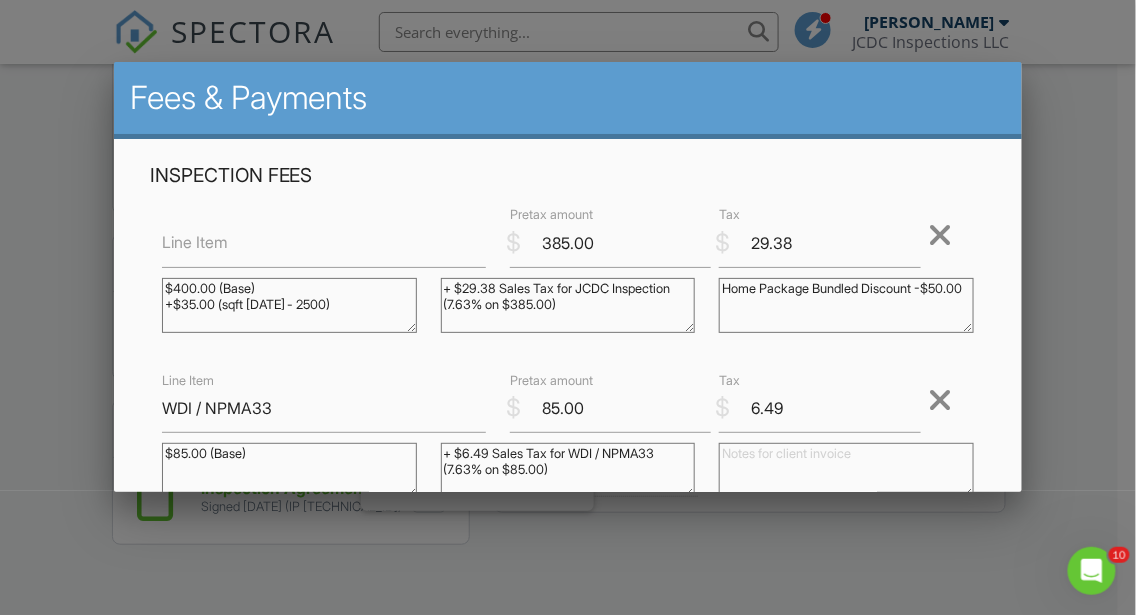 click on "Home Package Bundled Discount -$50.00" at bounding box center [846, 305] 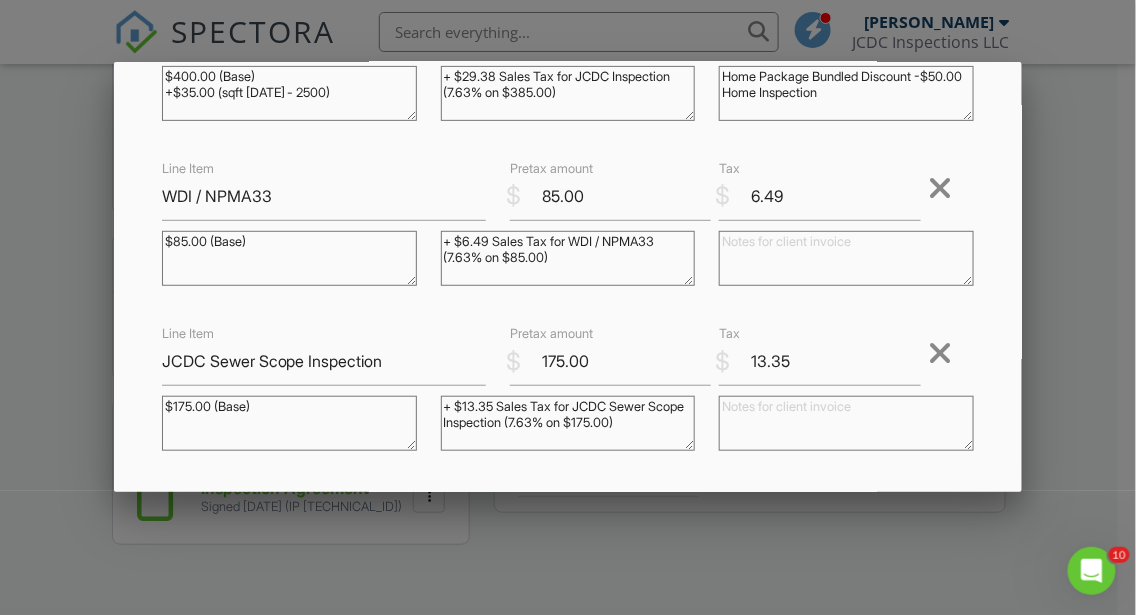 scroll, scrollTop: 227, scrollLeft: 0, axis: vertical 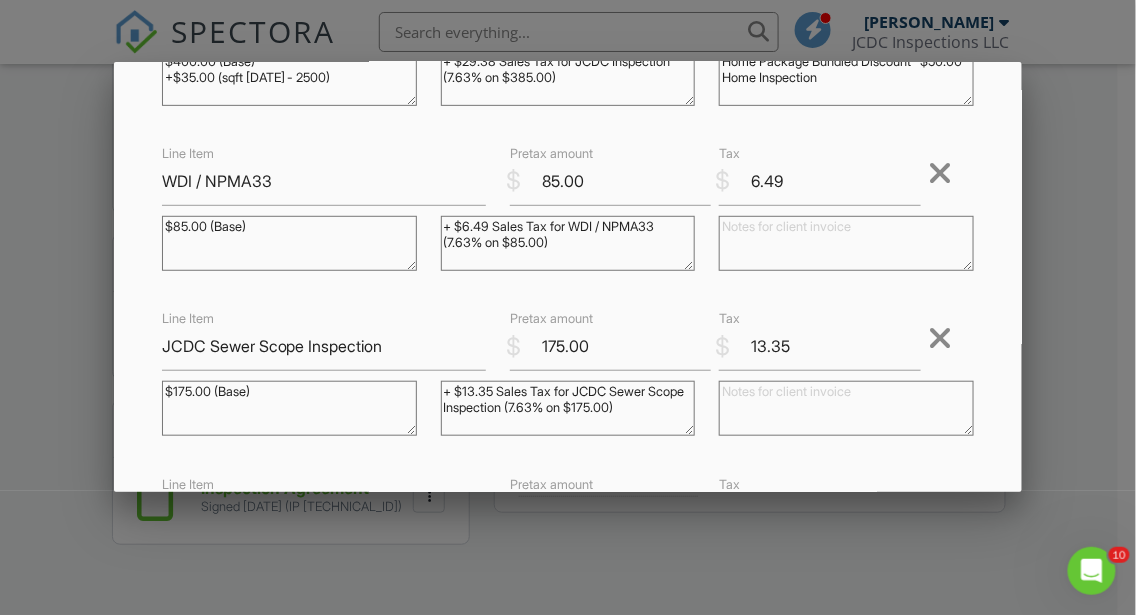type on "Home Package Bundled Discount -$50.00
Home Inspection" 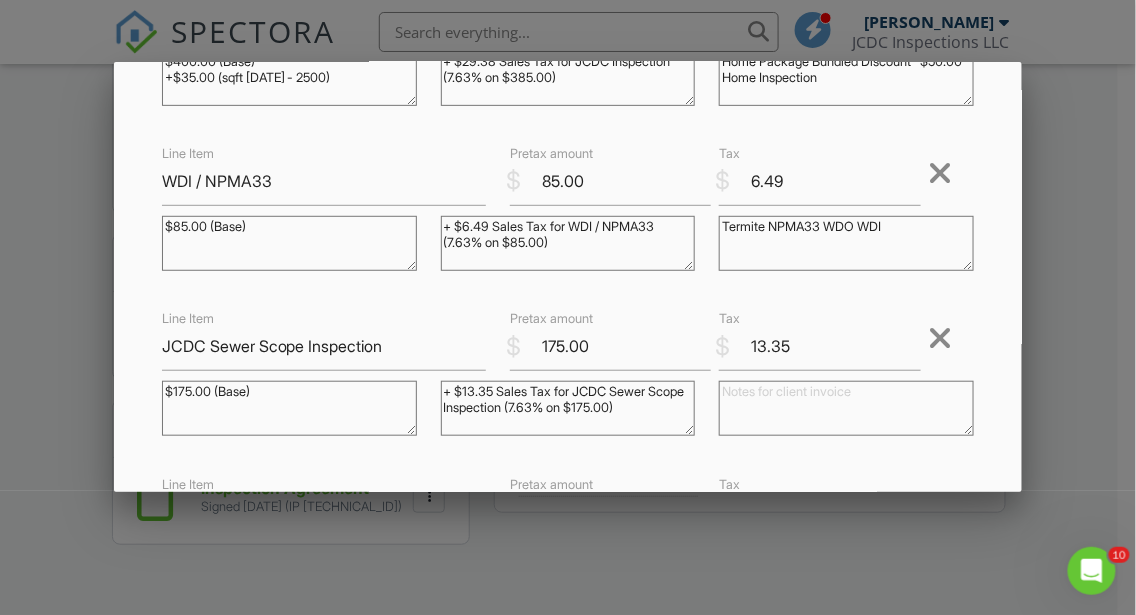 type on "Termite NPMA33 WDO WDI" 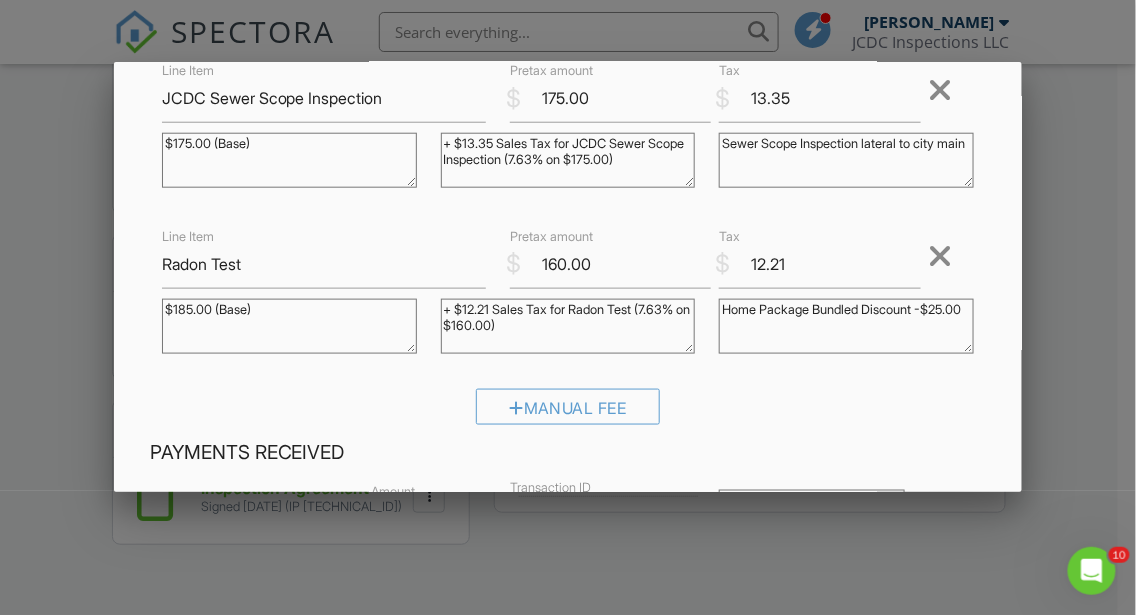scroll, scrollTop: 494, scrollLeft: 0, axis: vertical 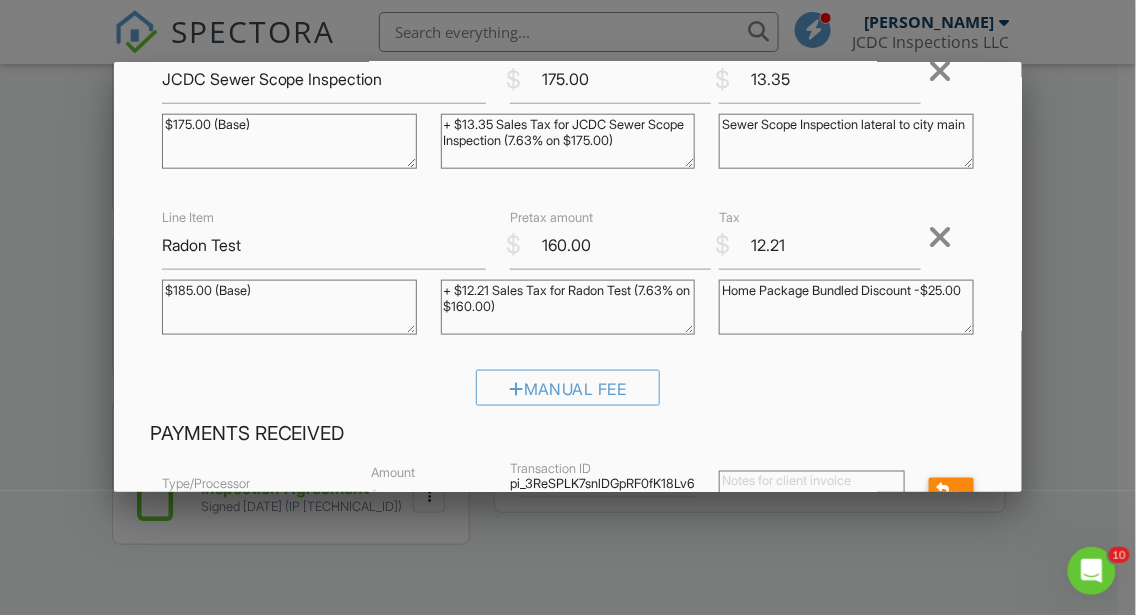 type on "Sewer Scope Inspection lateral to city main" 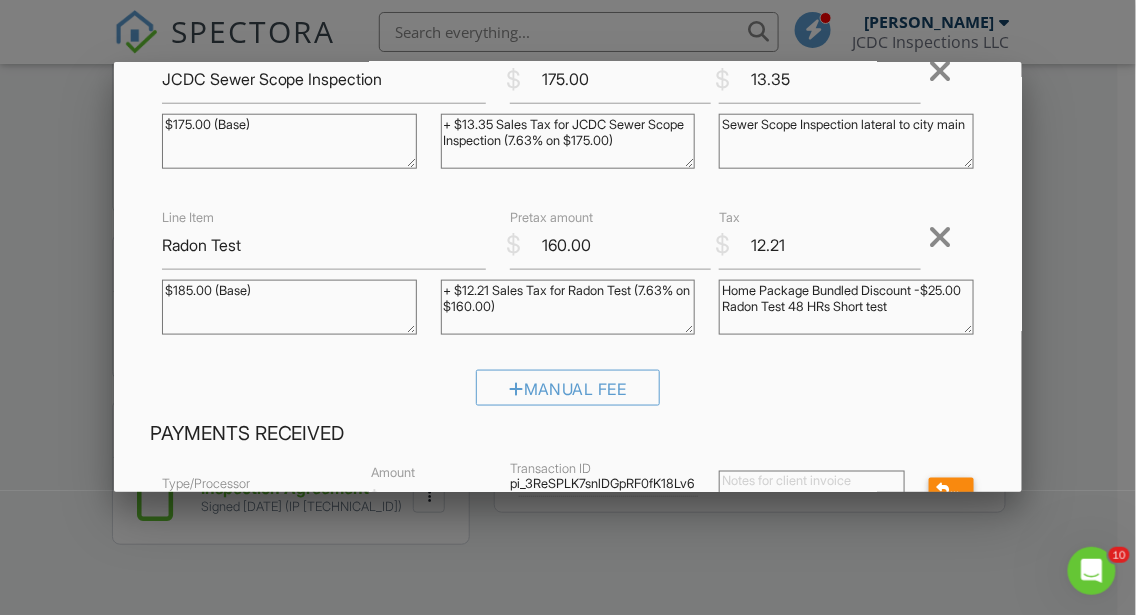 scroll, scrollTop: 942, scrollLeft: 0, axis: vertical 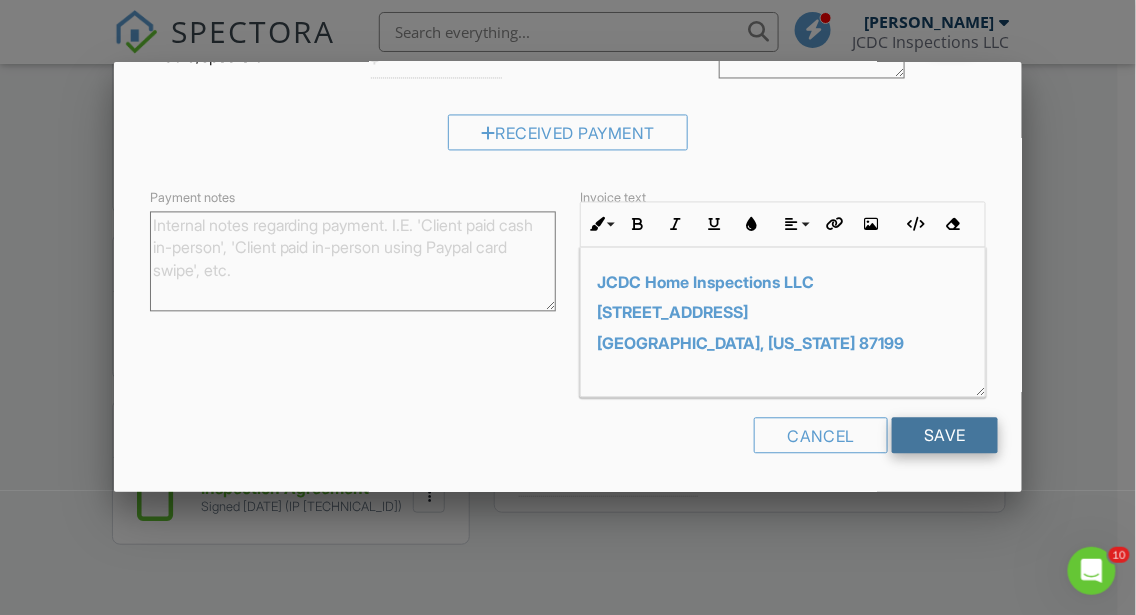 type on "Home Package Bundled Discount -$25.00
Radon Test 48 HRs Short test" 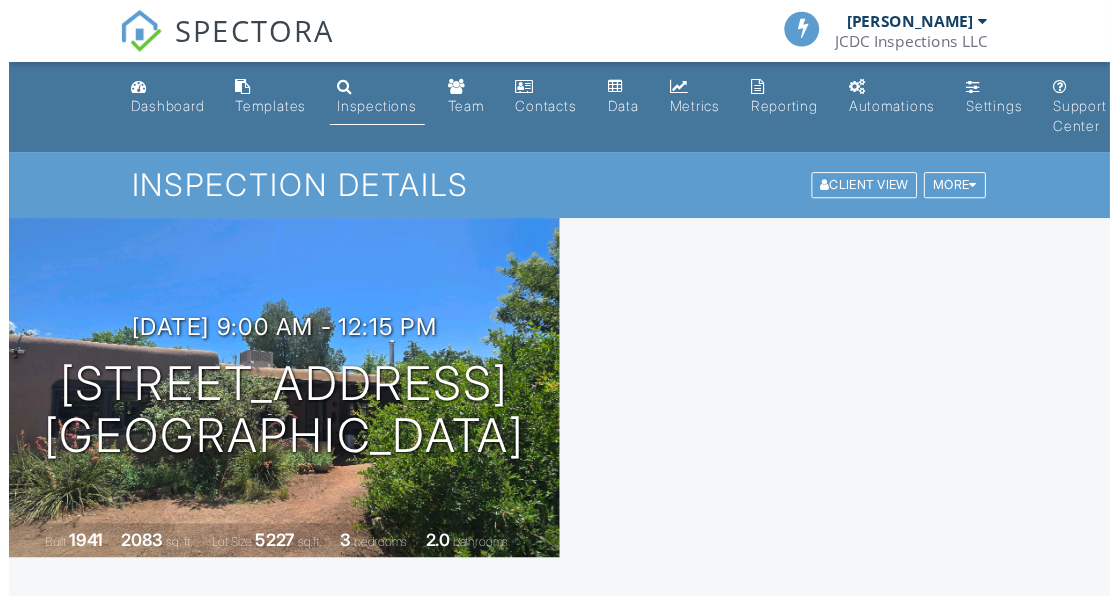 scroll, scrollTop: 0, scrollLeft: 0, axis: both 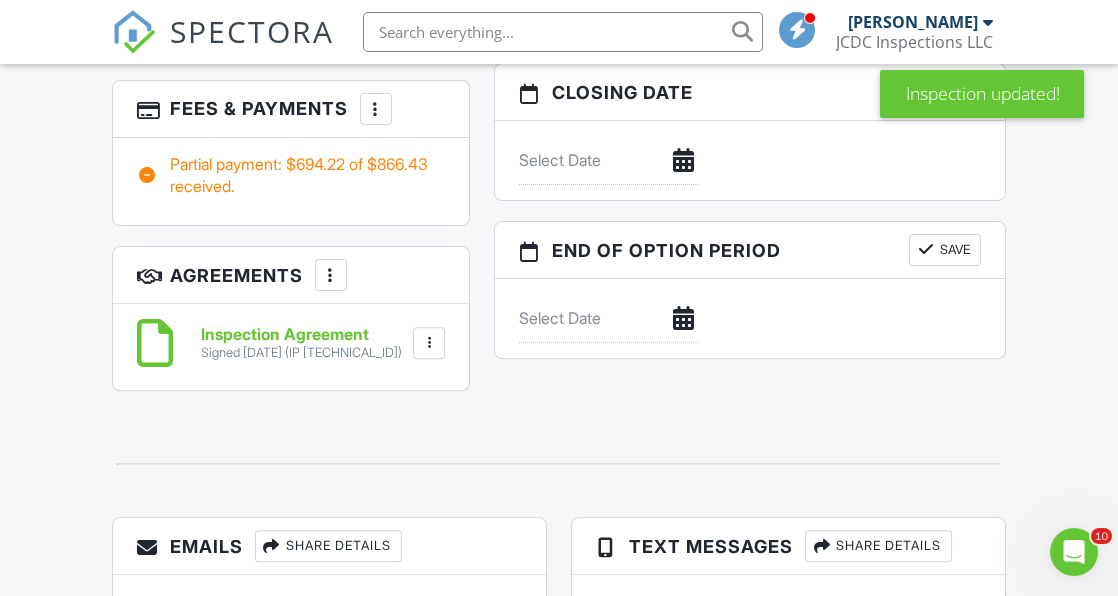 click at bounding box center (376, 109) 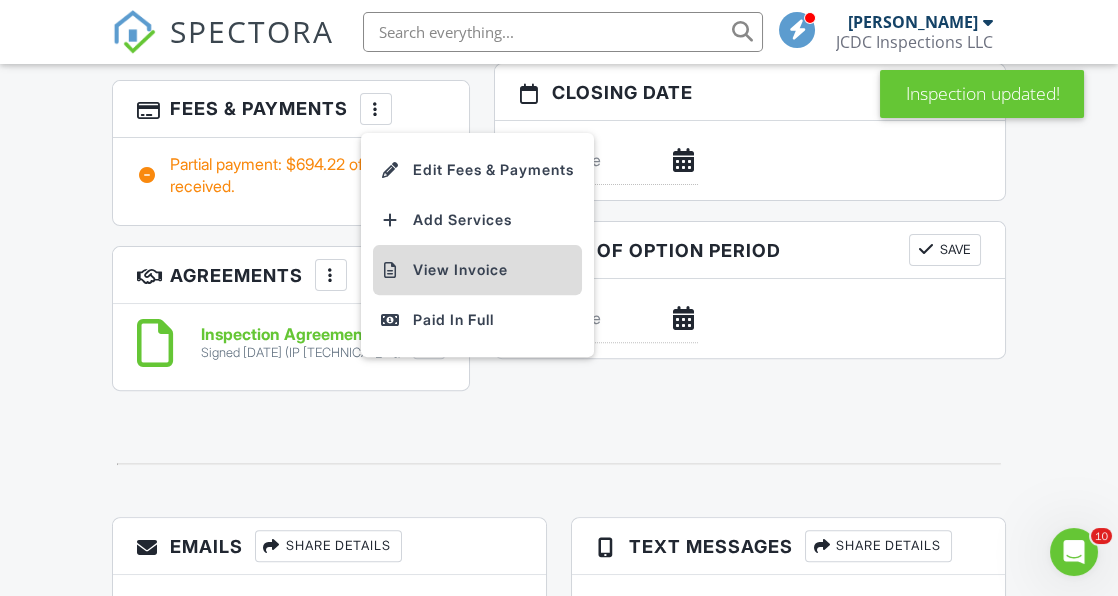click on "View Invoice" at bounding box center [477, 270] 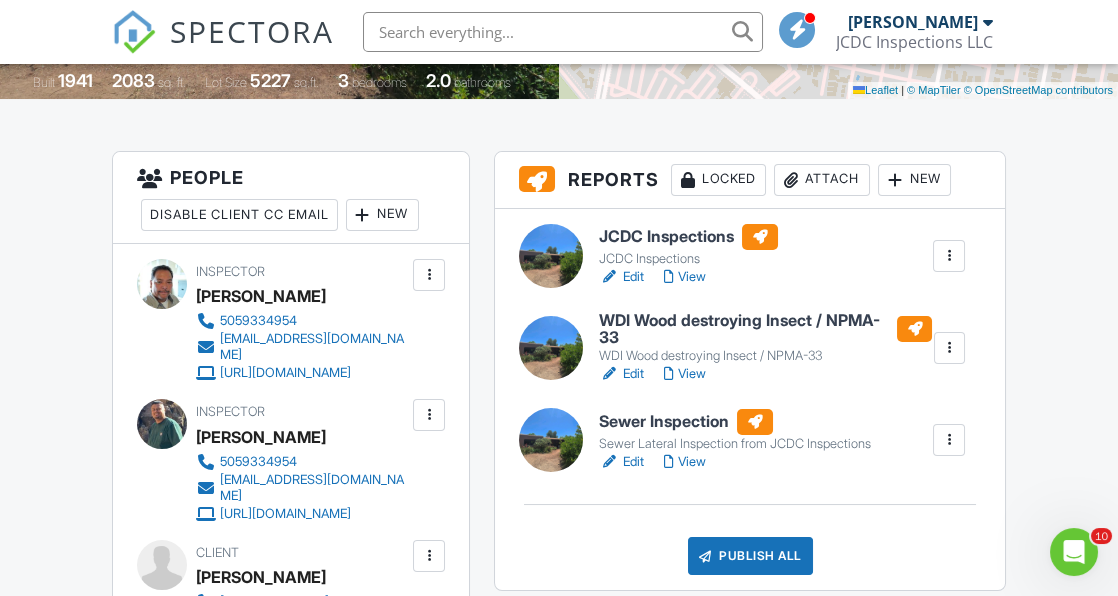 scroll, scrollTop: 361, scrollLeft: 0, axis: vertical 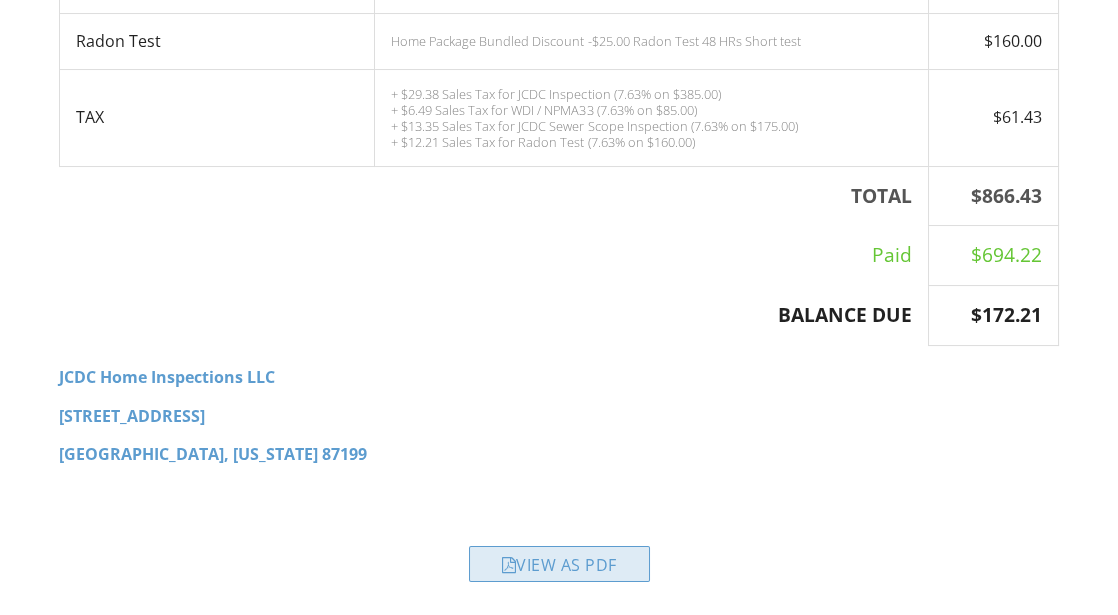 click on "View as PDF" at bounding box center [559, 564] 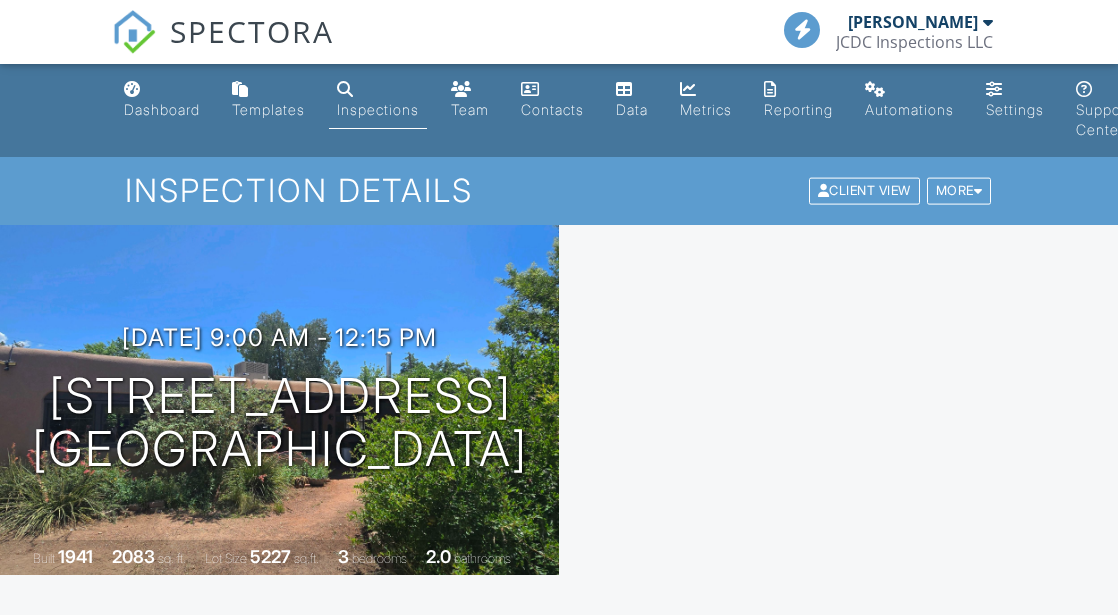 scroll, scrollTop: 0, scrollLeft: 0, axis: both 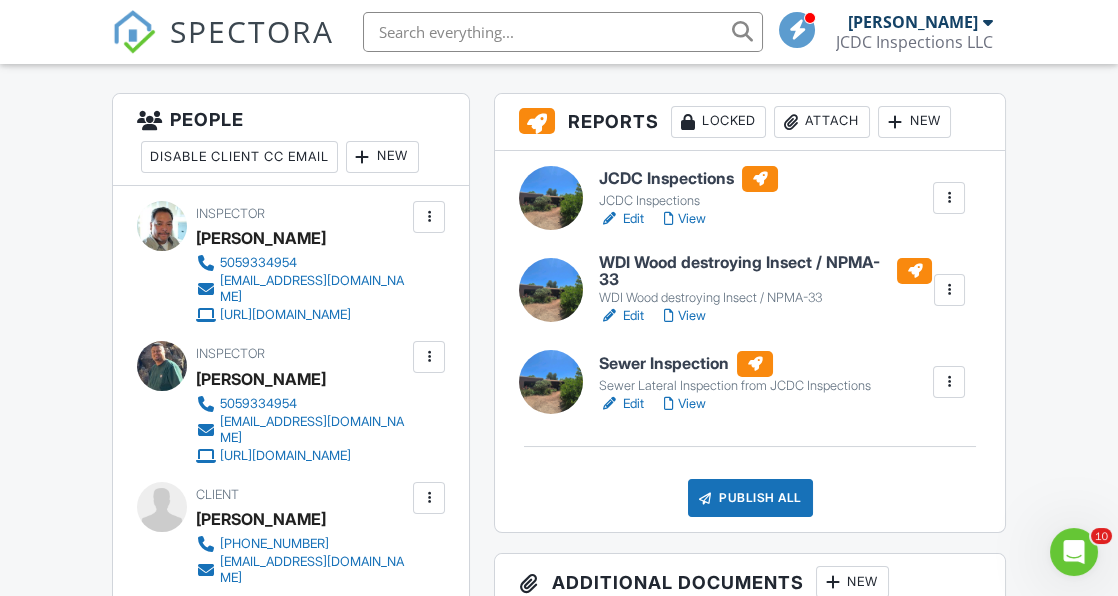 click on "Attach" at bounding box center [822, 122] 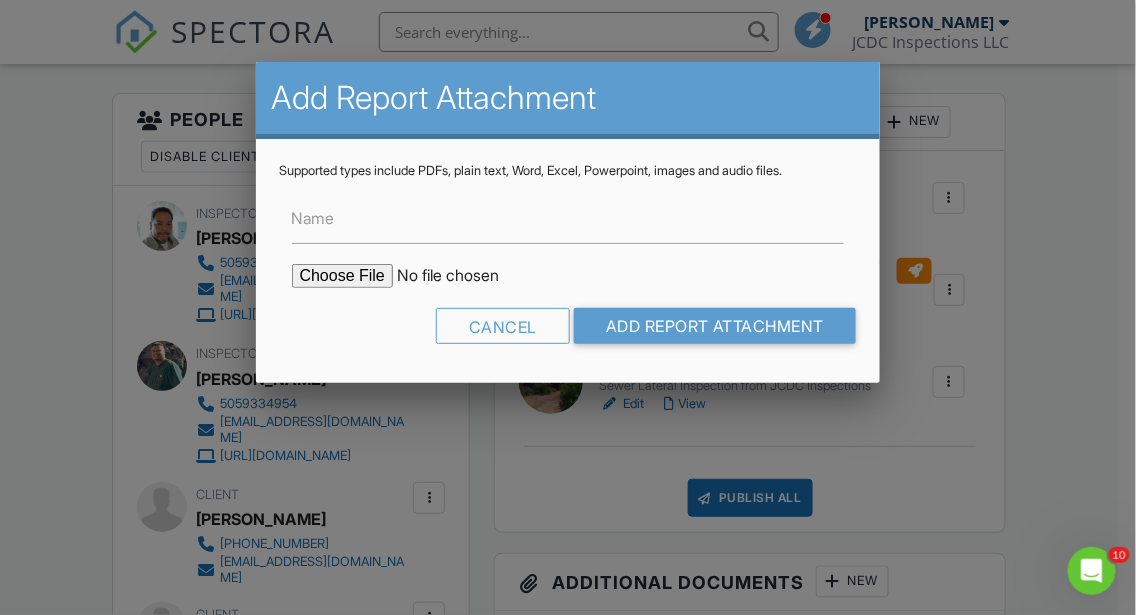 click at bounding box center (462, 276) 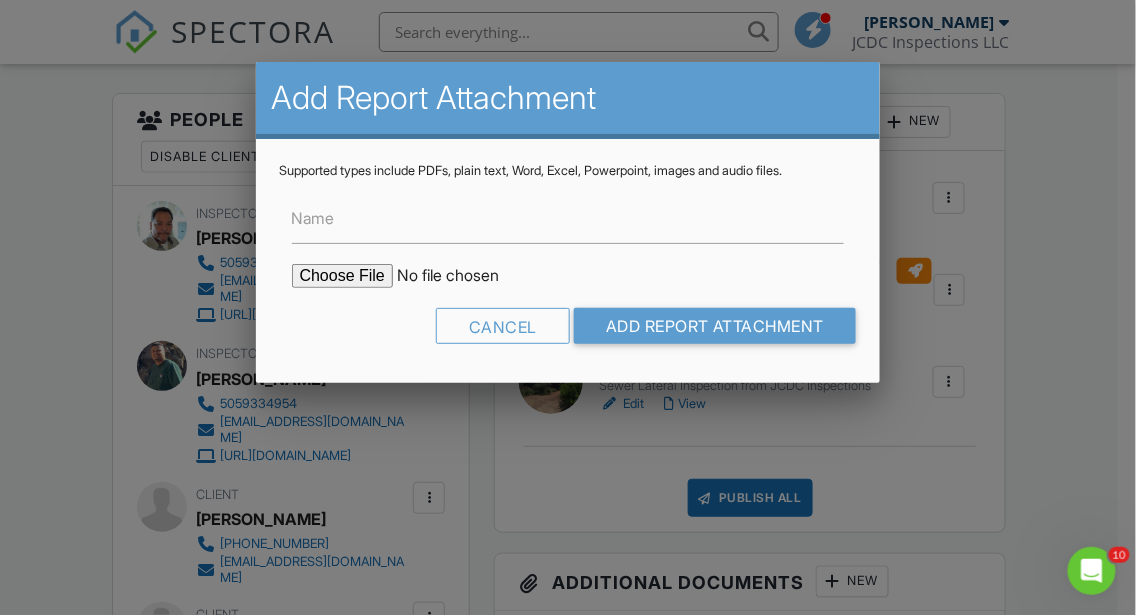 type on "C:\fakepath\WDO 614 17th St NW 87104.pdf" 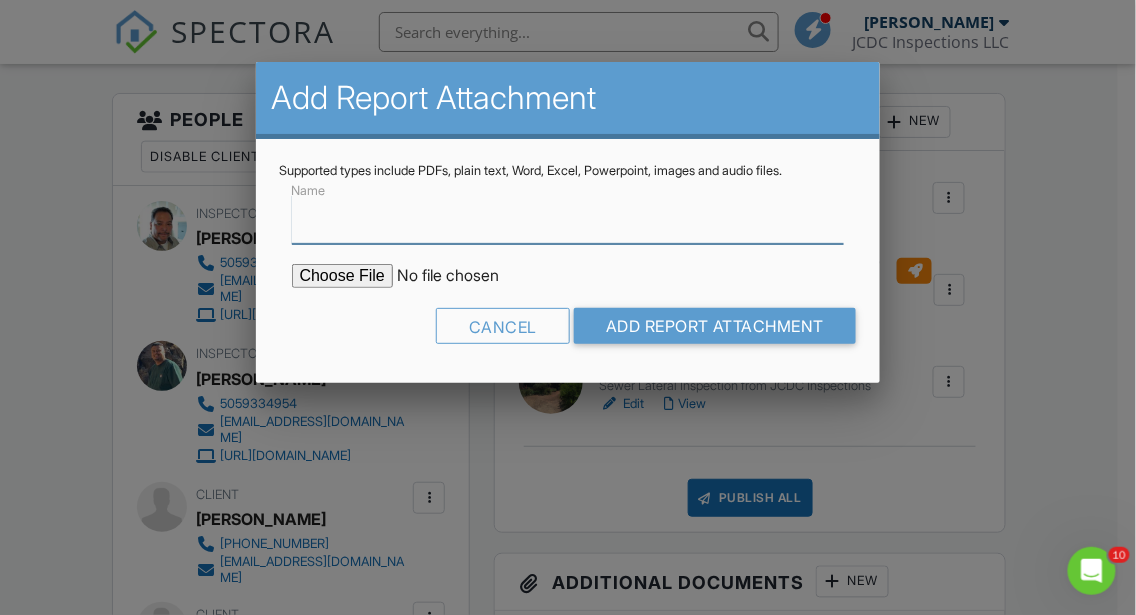 click on "Name" at bounding box center [568, 219] 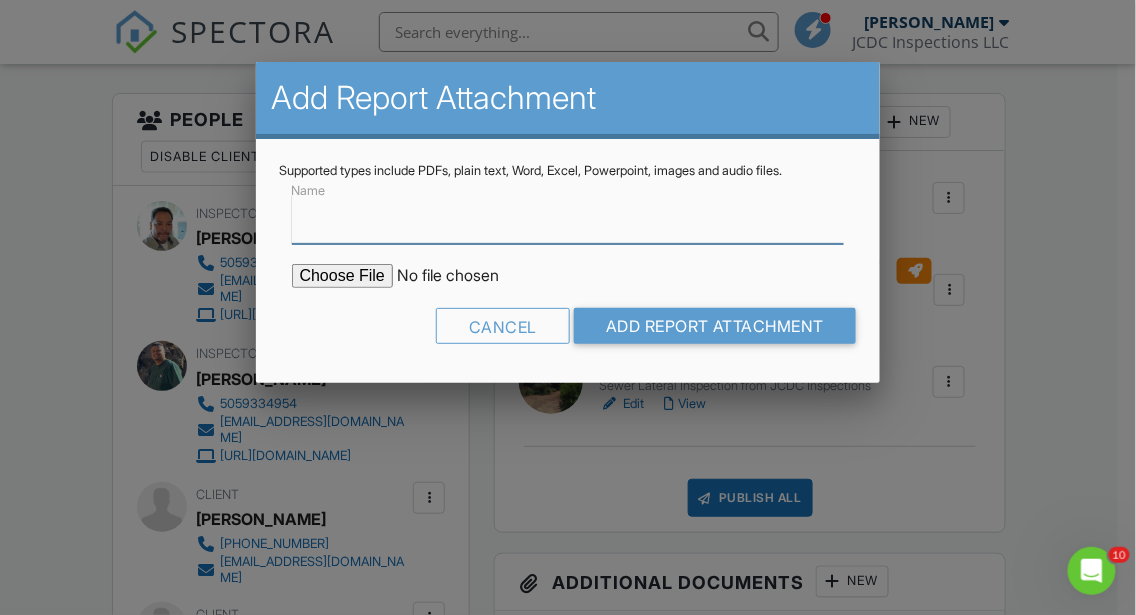 type on "WDO" 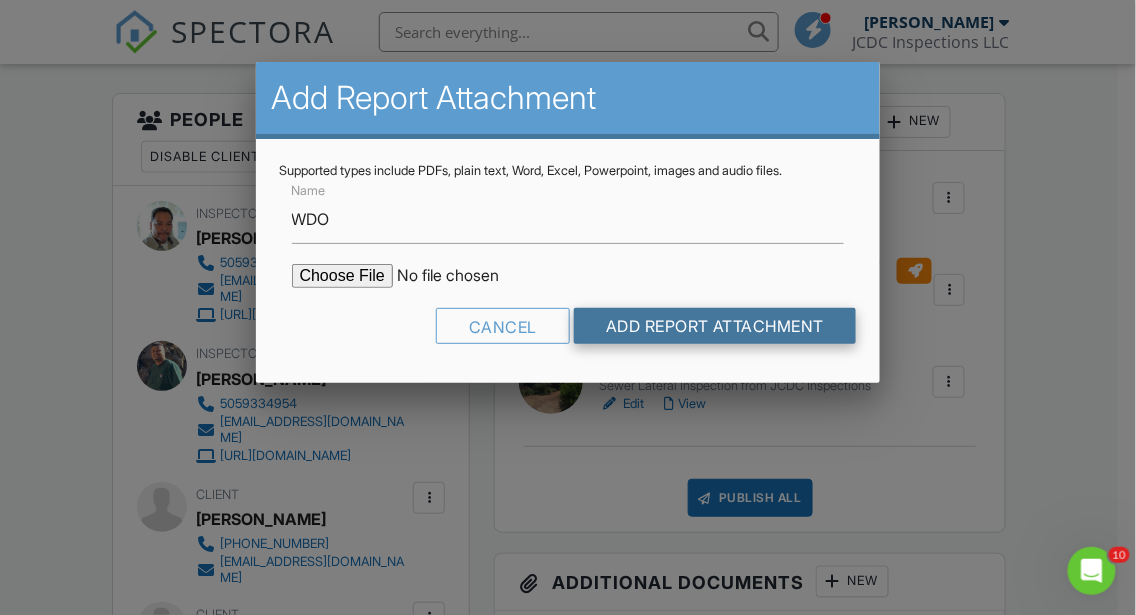 click on "Add Report Attachment" at bounding box center [715, 326] 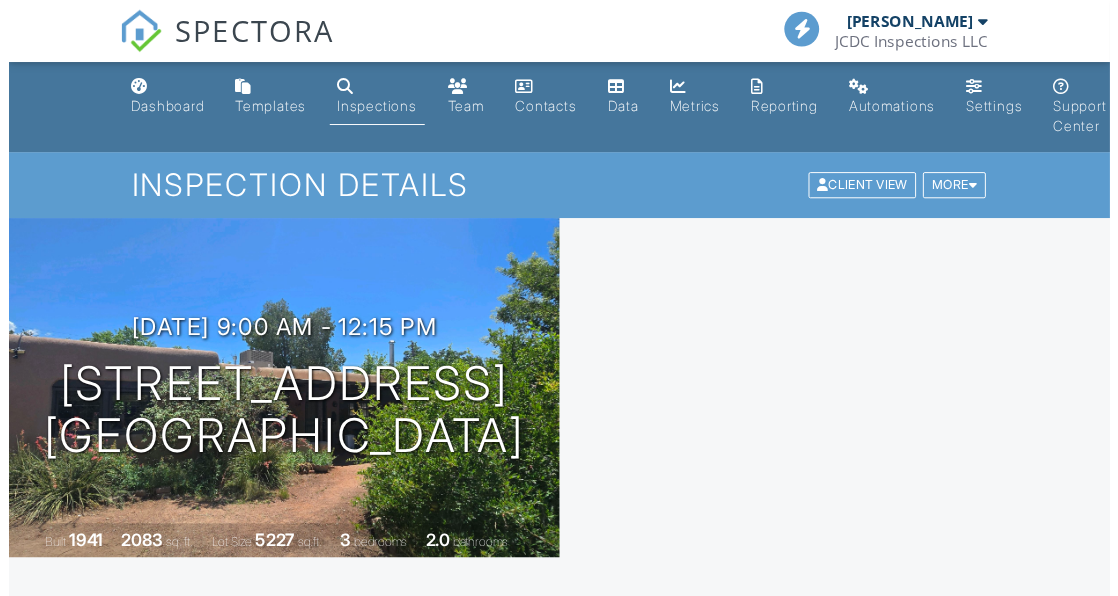 scroll, scrollTop: 0, scrollLeft: 0, axis: both 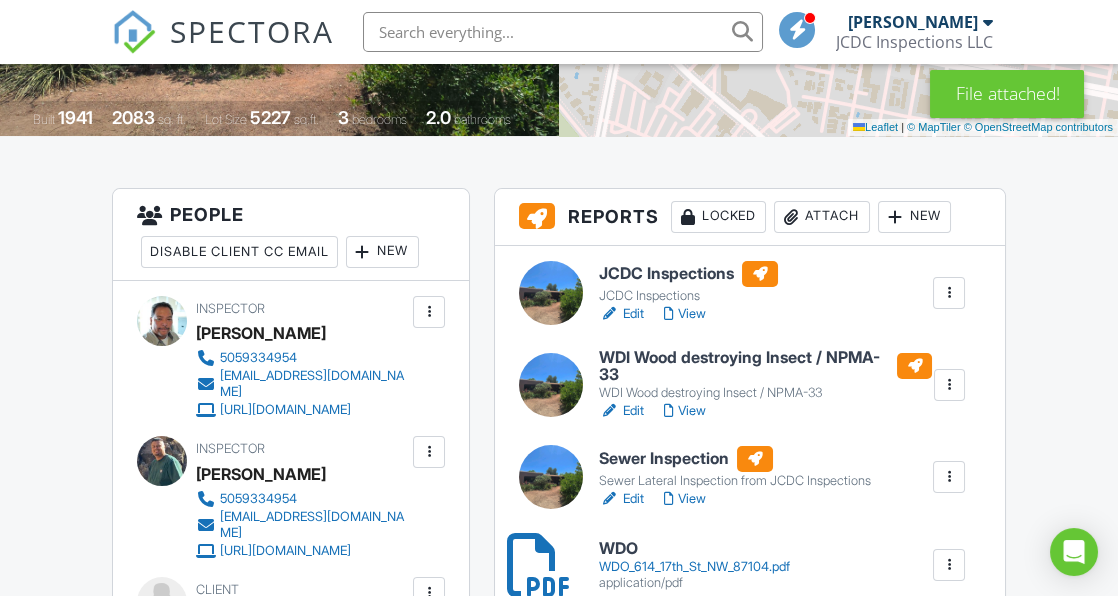 click on "Attach" at bounding box center [822, 217] 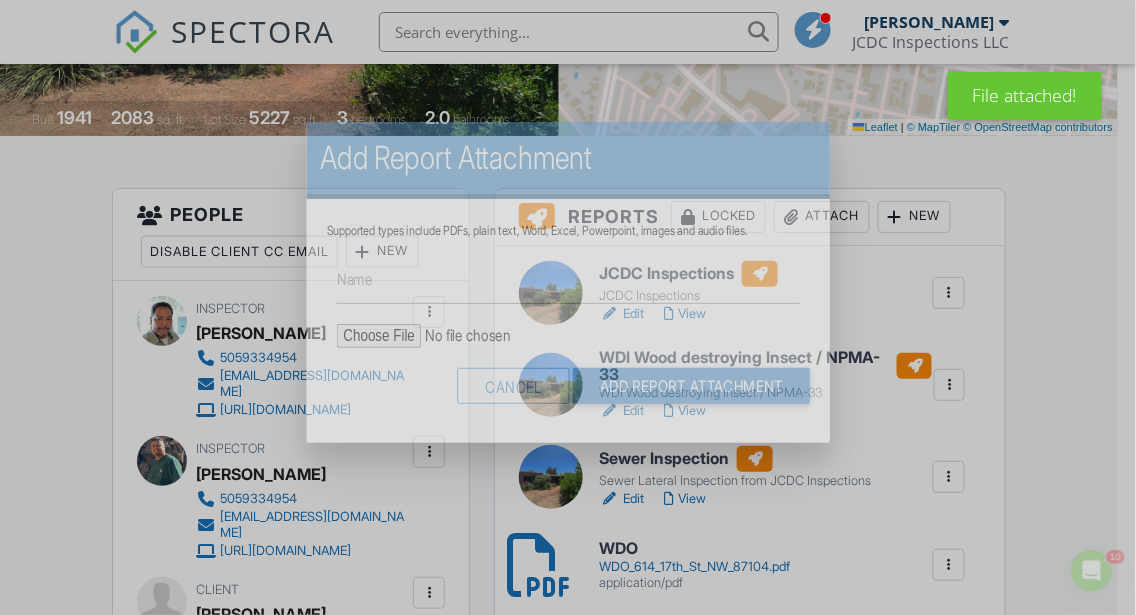 scroll, scrollTop: 0, scrollLeft: 0, axis: both 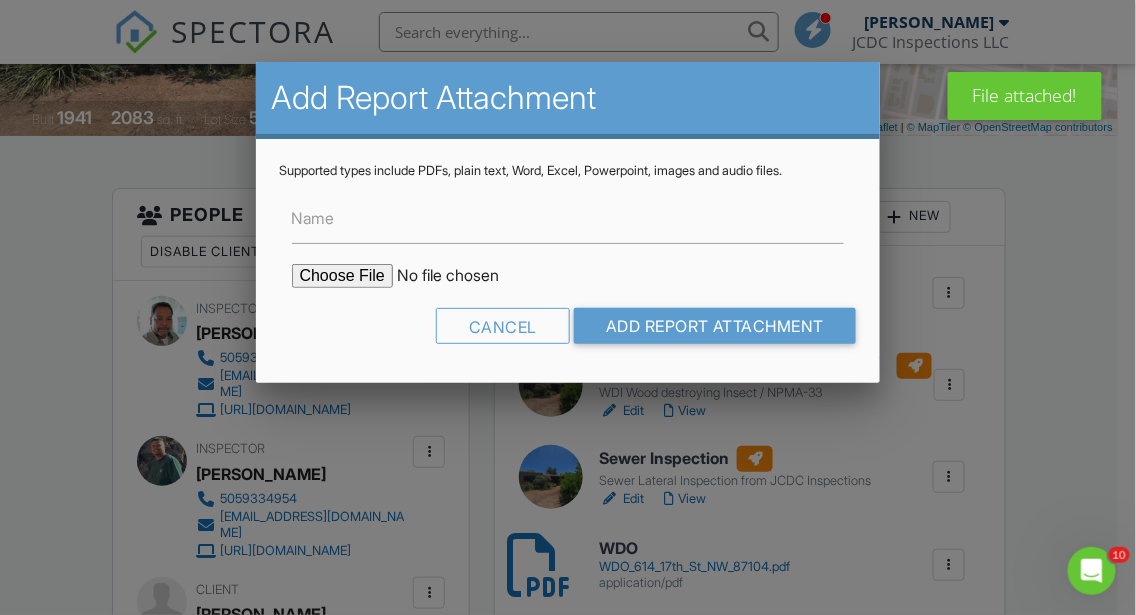 click at bounding box center [462, 276] 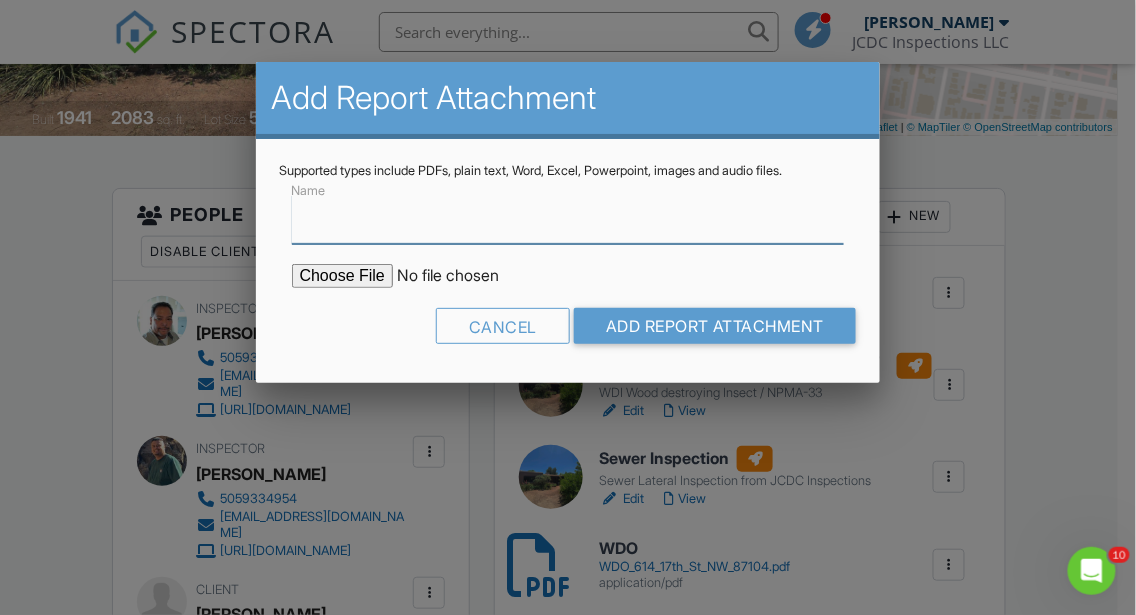 click on "Name" at bounding box center (568, 219) 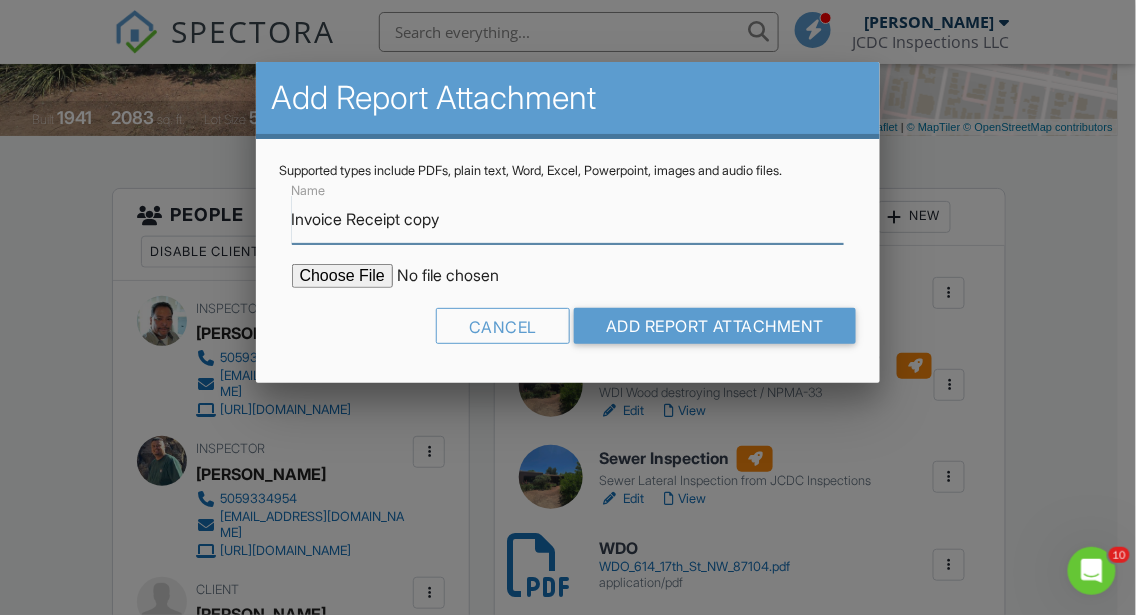 click on "Invoice Receipt copy" at bounding box center (568, 219) 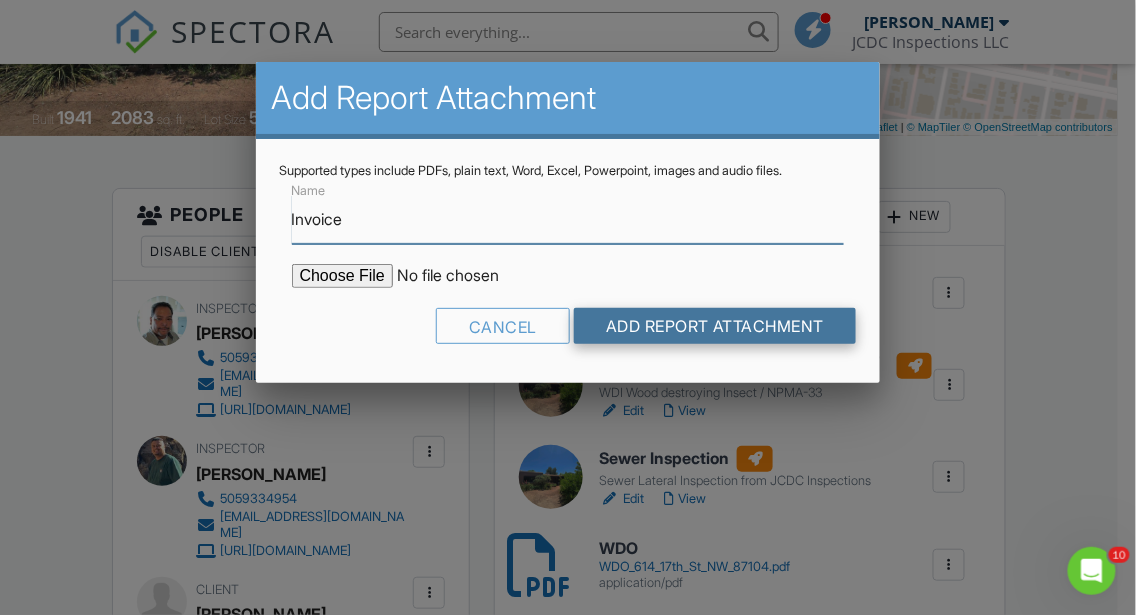 type on "Invoice" 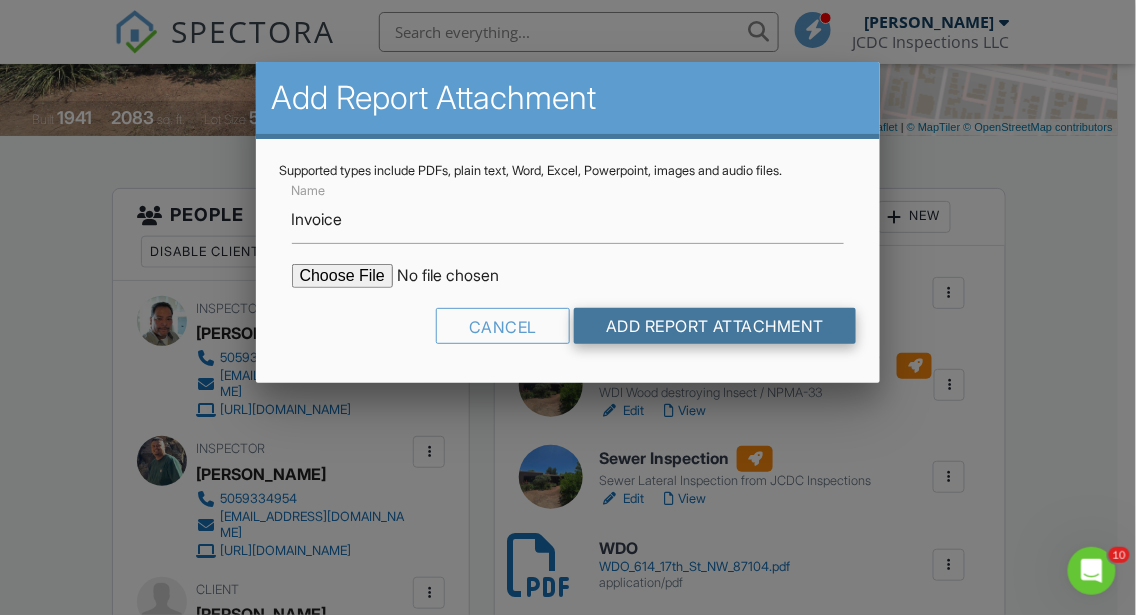 click on "Add Report Attachment" at bounding box center (715, 326) 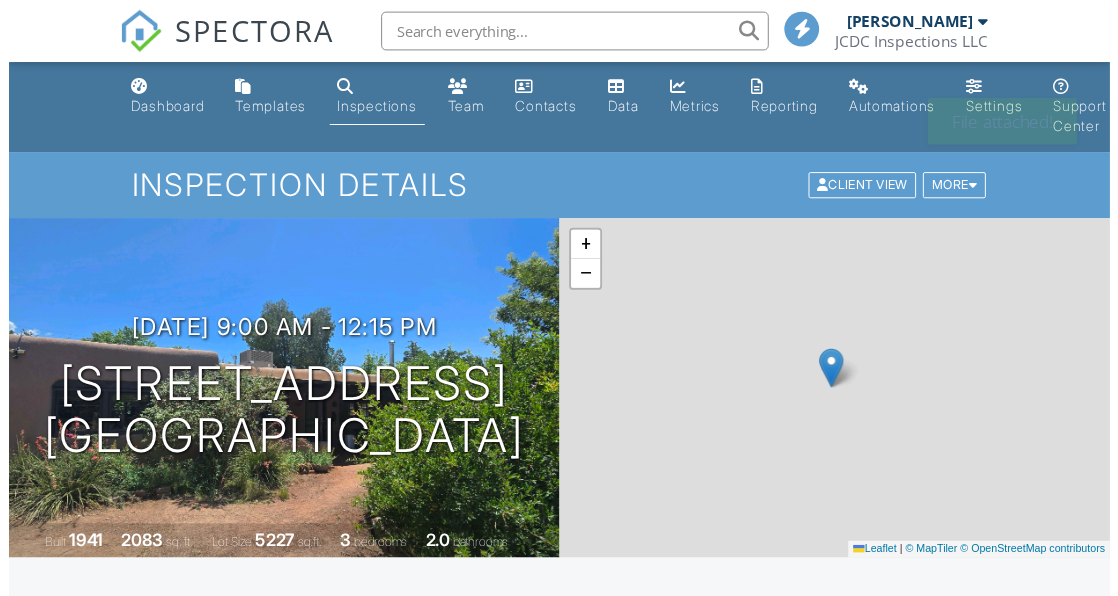 scroll, scrollTop: 0, scrollLeft: 0, axis: both 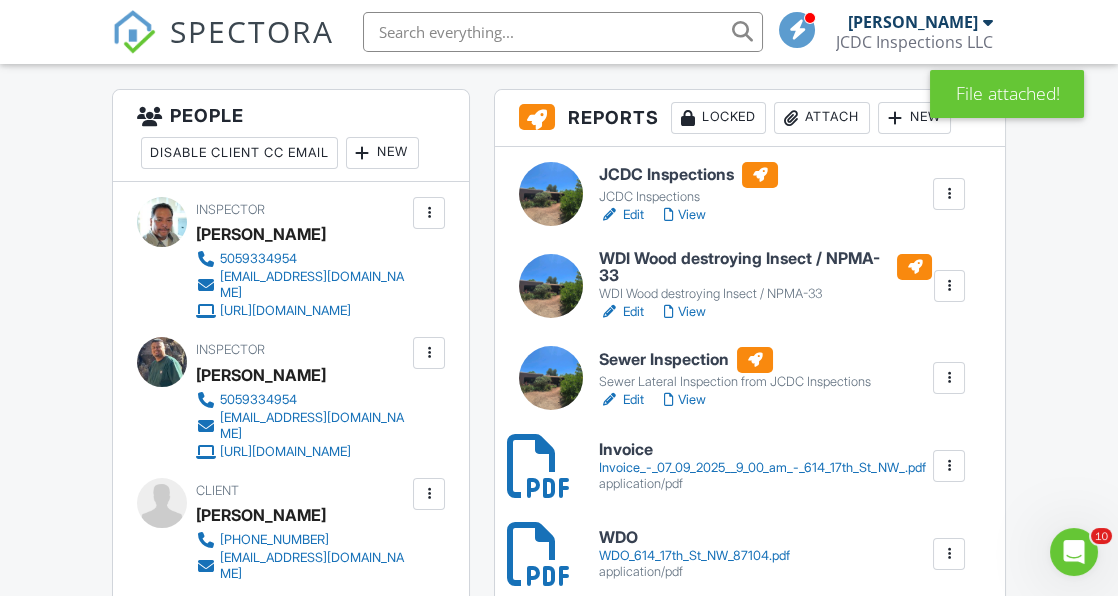 click on "View" at bounding box center (685, 400) 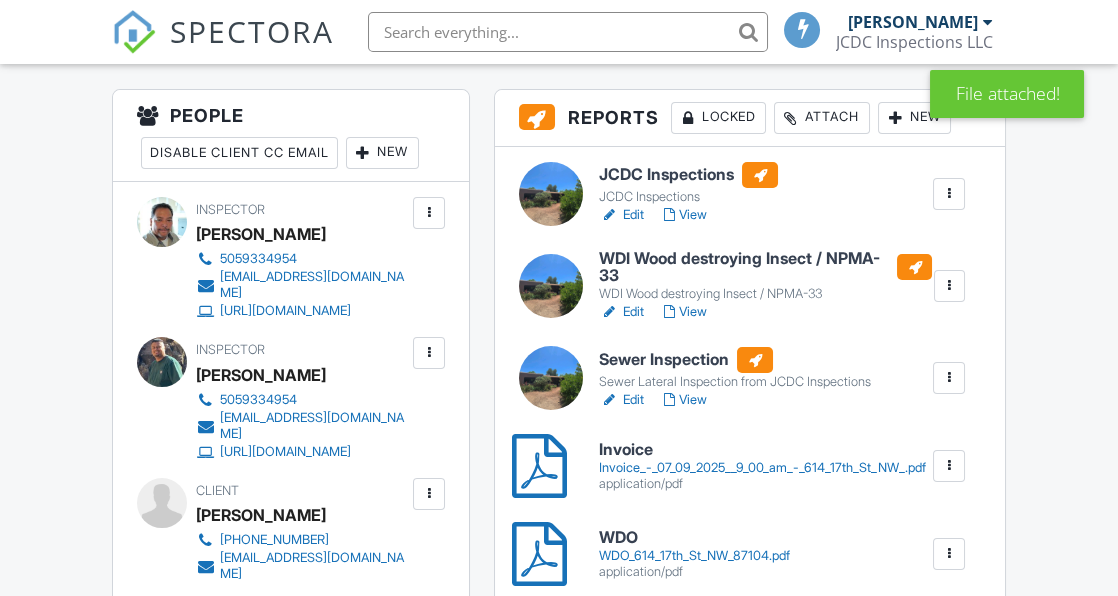 scroll, scrollTop: 538, scrollLeft: 0, axis: vertical 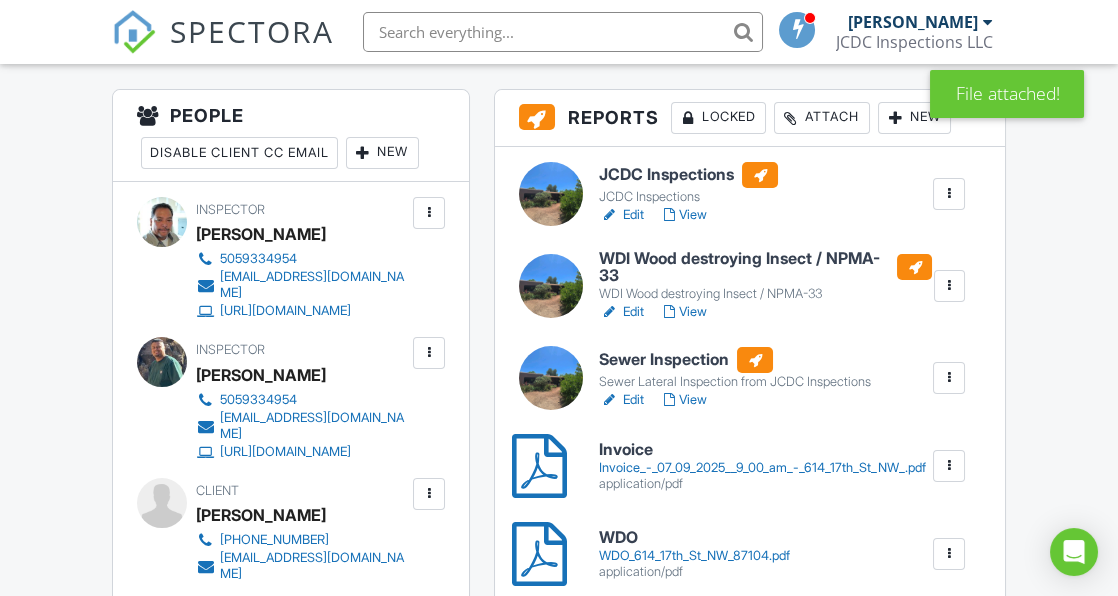click on "View" at bounding box center (685, 312) 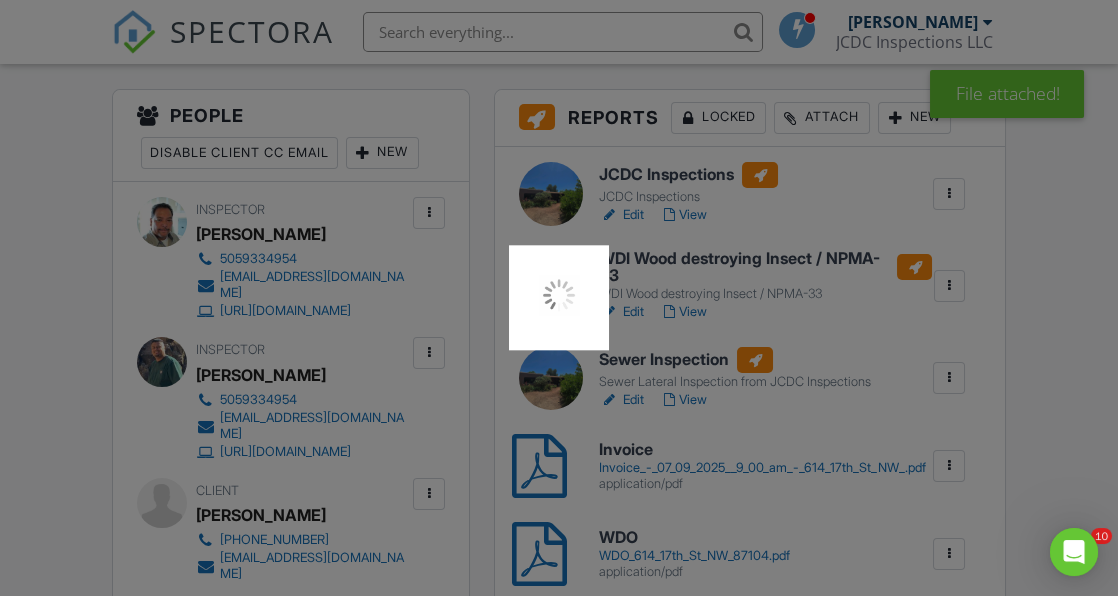 scroll, scrollTop: 0, scrollLeft: 0, axis: both 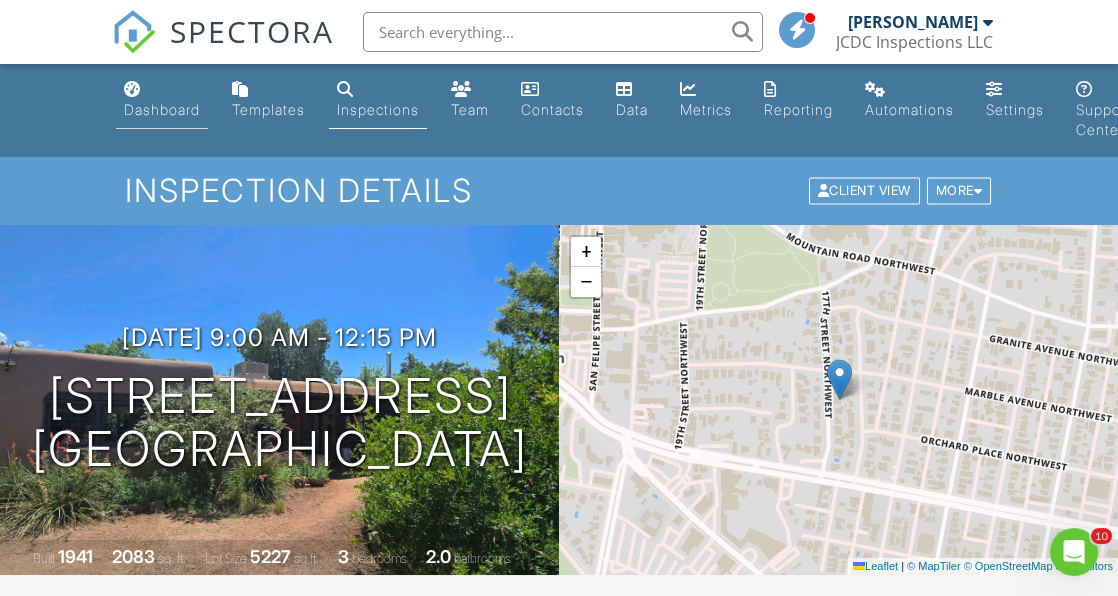 click on "Dashboard" at bounding box center (162, 109) 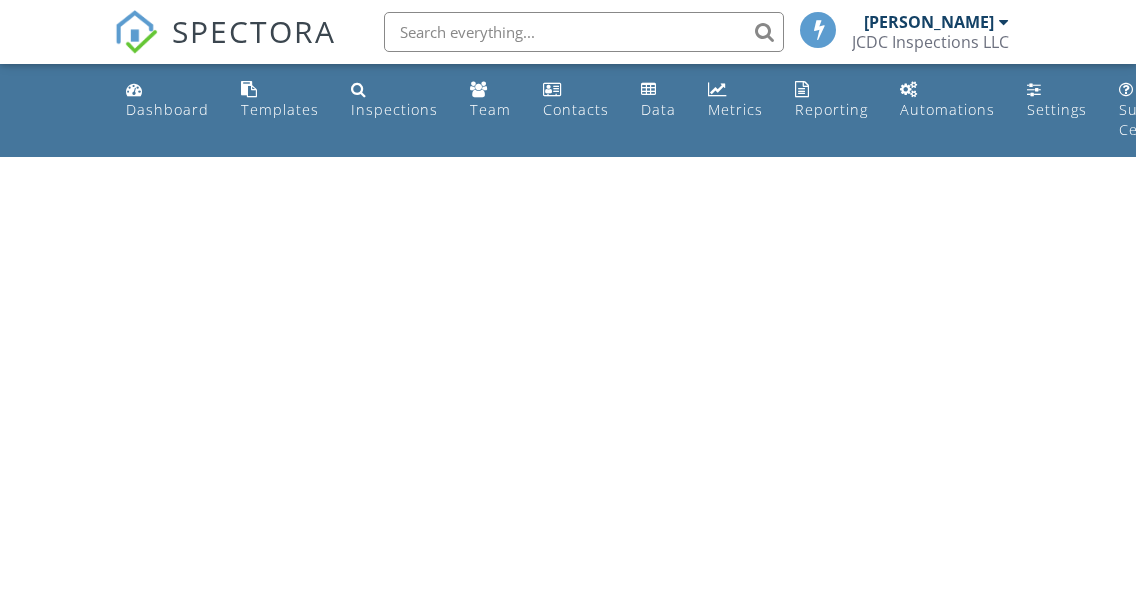 scroll, scrollTop: 0, scrollLeft: 0, axis: both 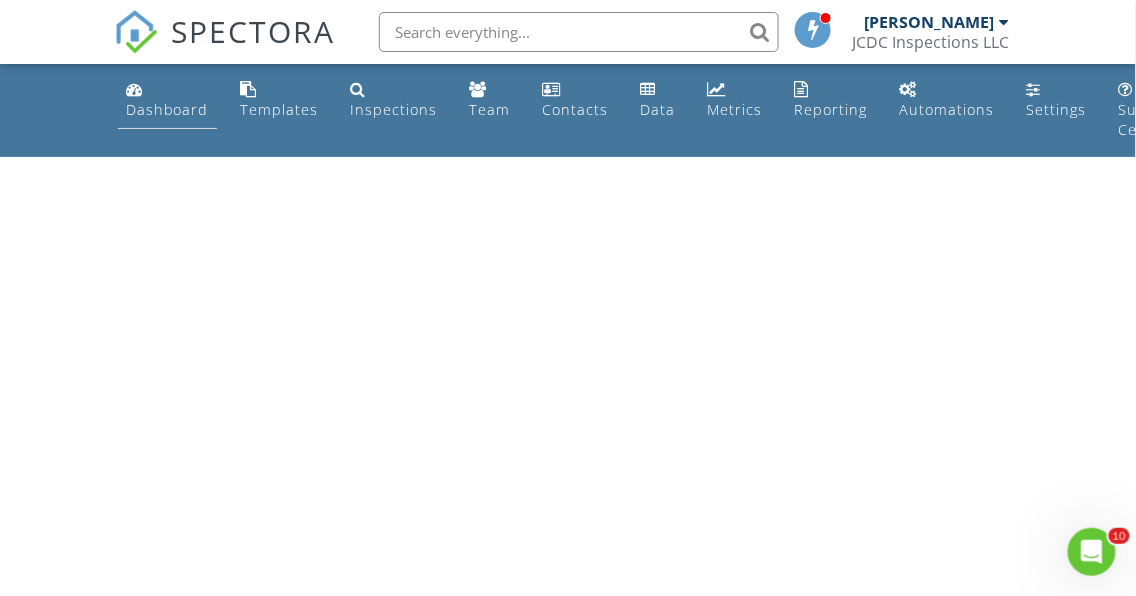 drag, startPoint x: 0, startPoint y: 0, endPoint x: 175, endPoint y: 105, distance: 204.08331 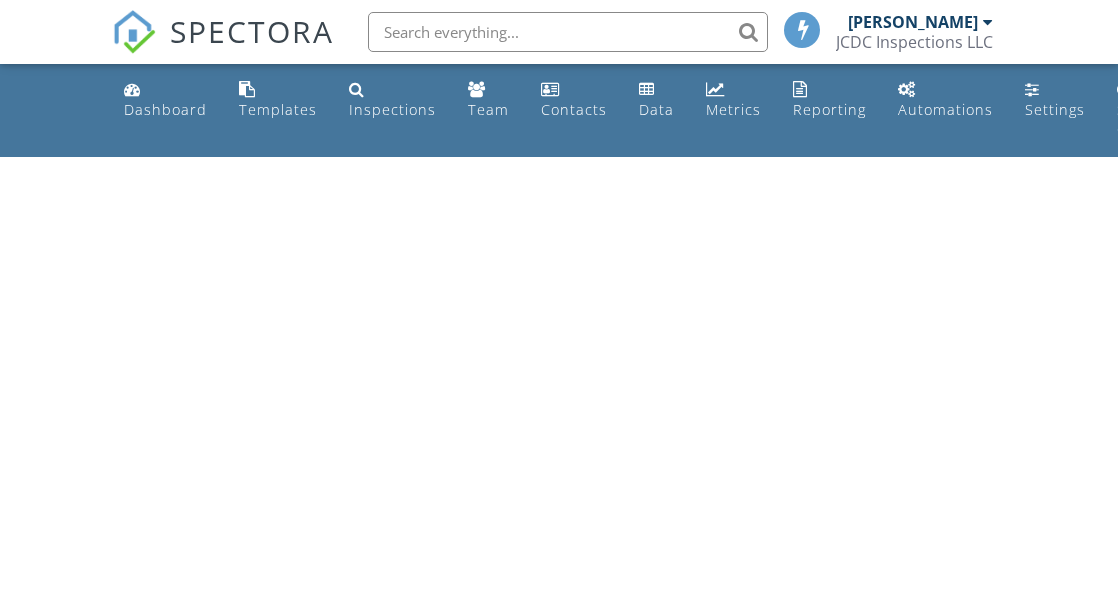scroll, scrollTop: 0, scrollLeft: 0, axis: both 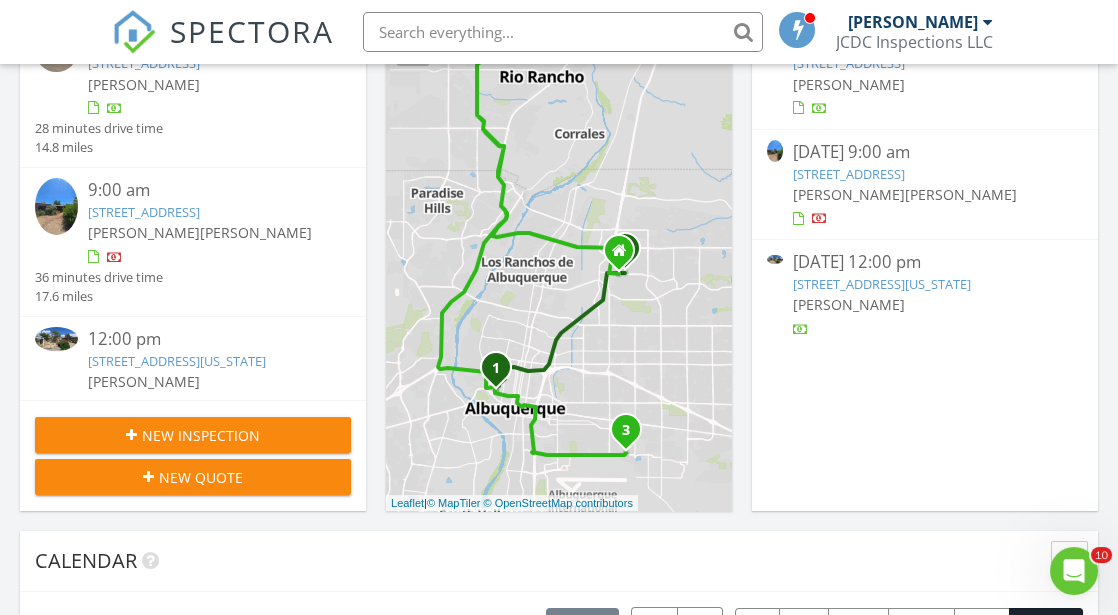 click on "[STREET_ADDRESS][US_STATE]" at bounding box center [882, 284] 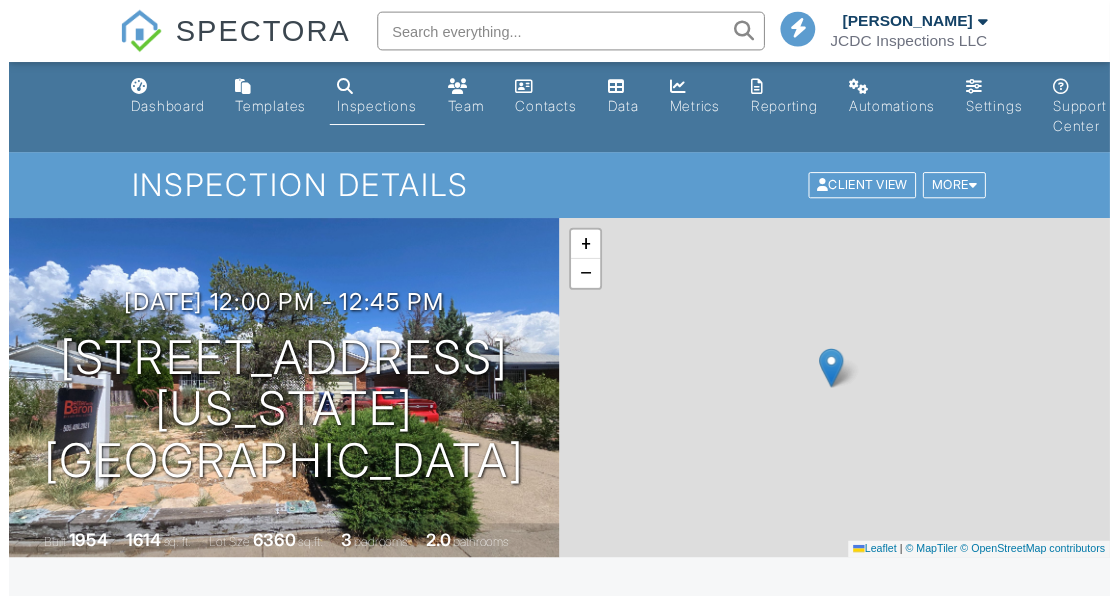 scroll, scrollTop: 0, scrollLeft: 0, axis: both 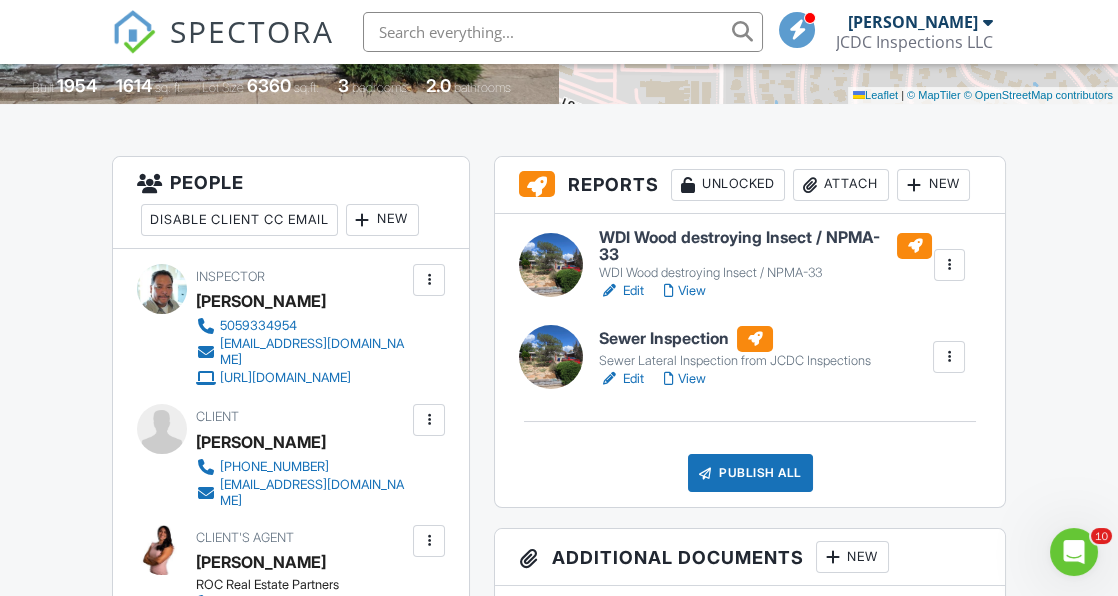 drag, startPoint x: 1125, startPoint y: 27, endPoint x: 1135, endPoint y: 107, distance: 80.622574 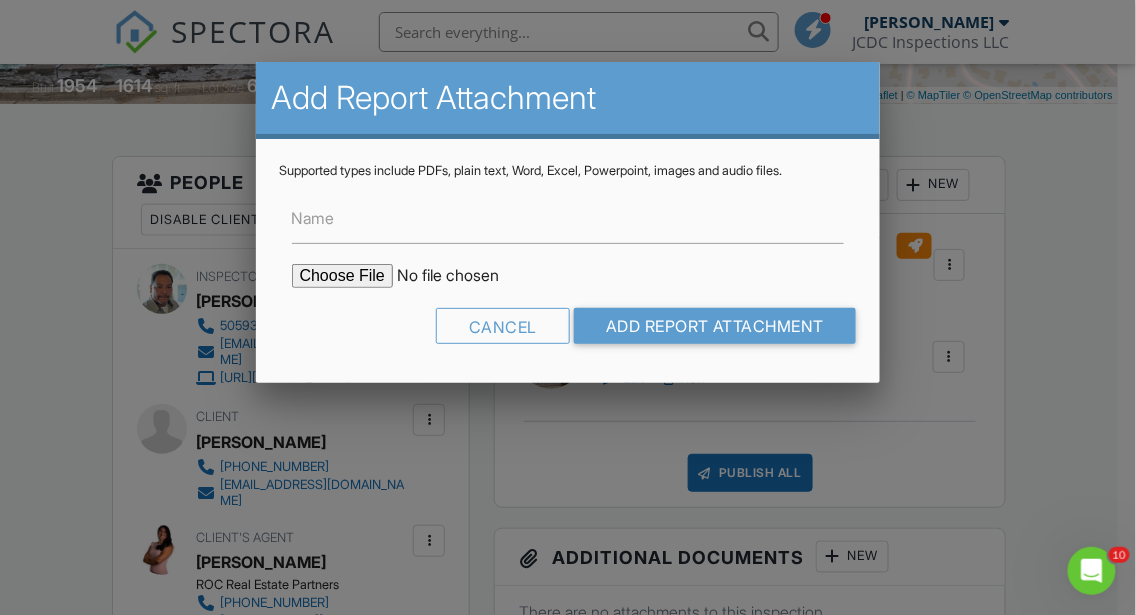 click at bounding box center [462, 276] 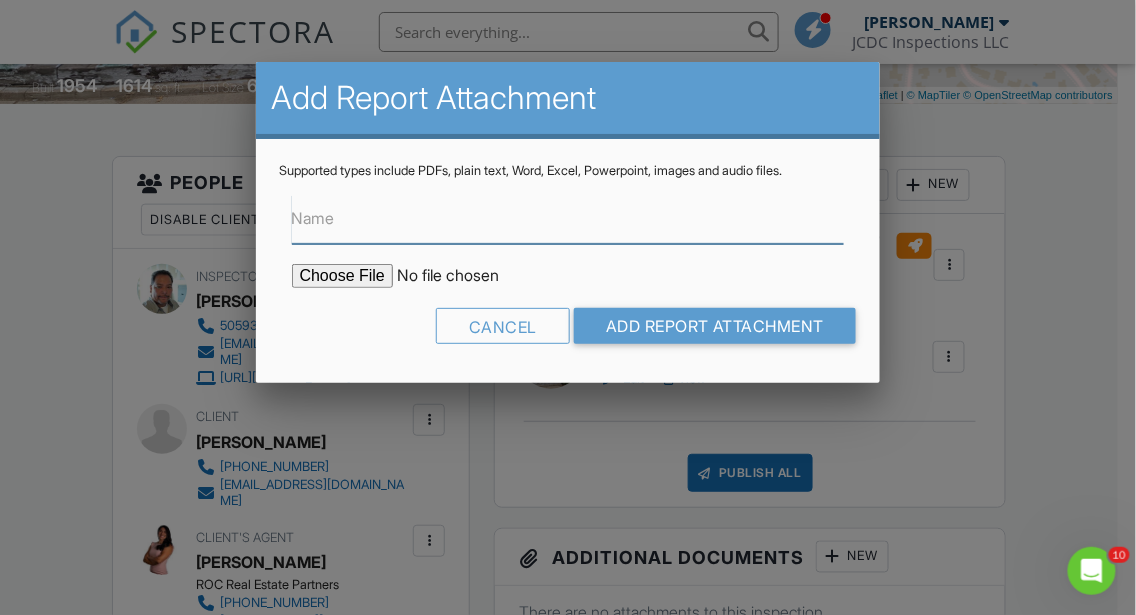 click on "Name" at bounding box center (568, 219) 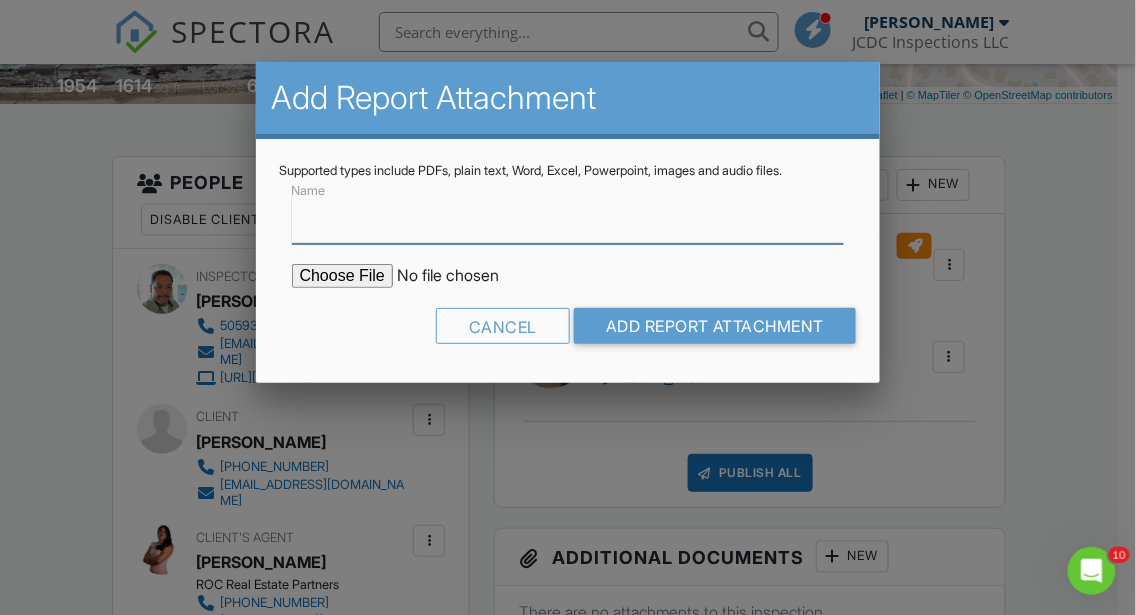 type on "WDO" 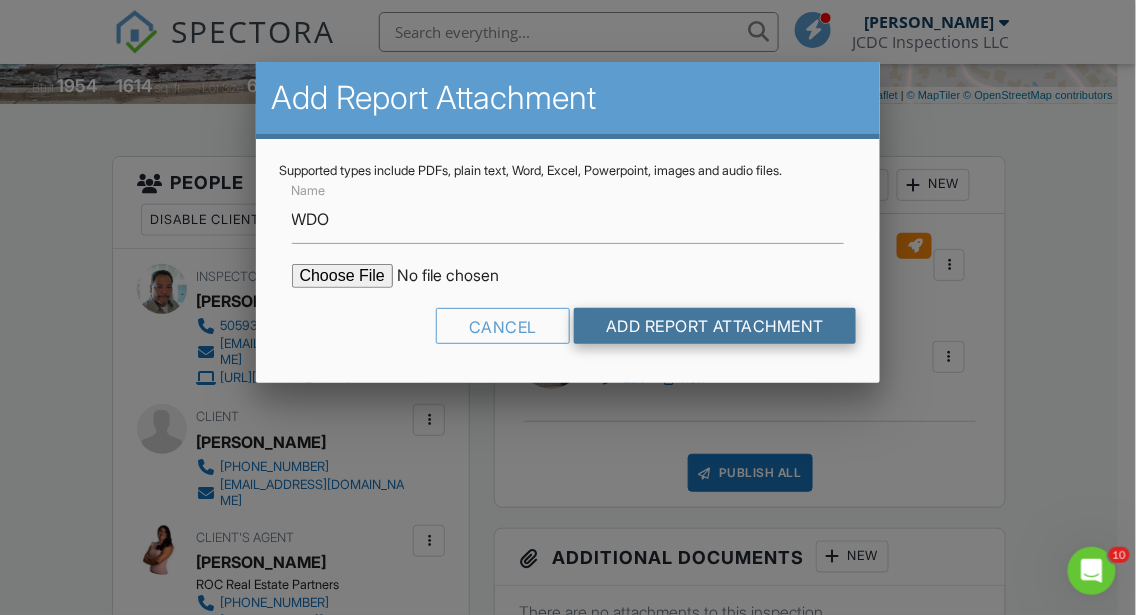 click on "Add Report Attachment" at bounding box center (715, 326) 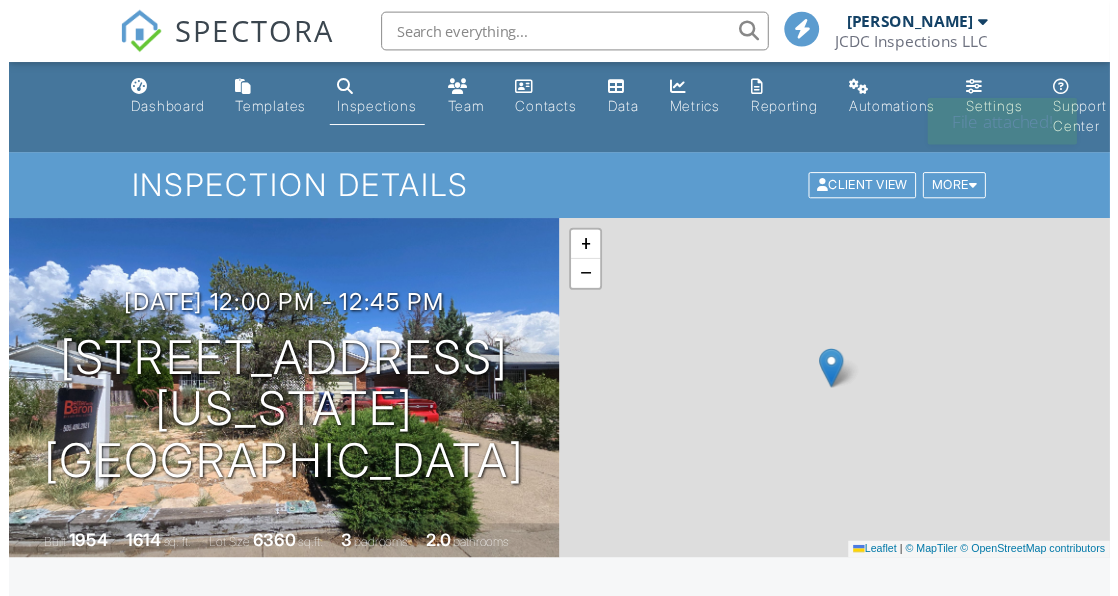 scroll, scrollTop: 0, scrollLeft: 0, axis: both 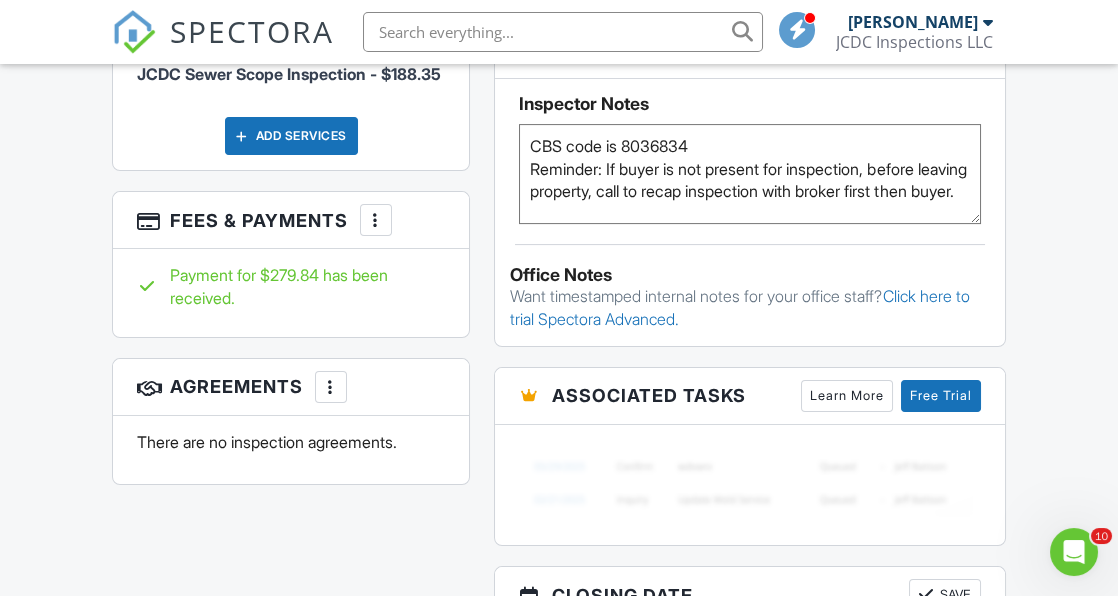 click at bounding box center [376, 220] 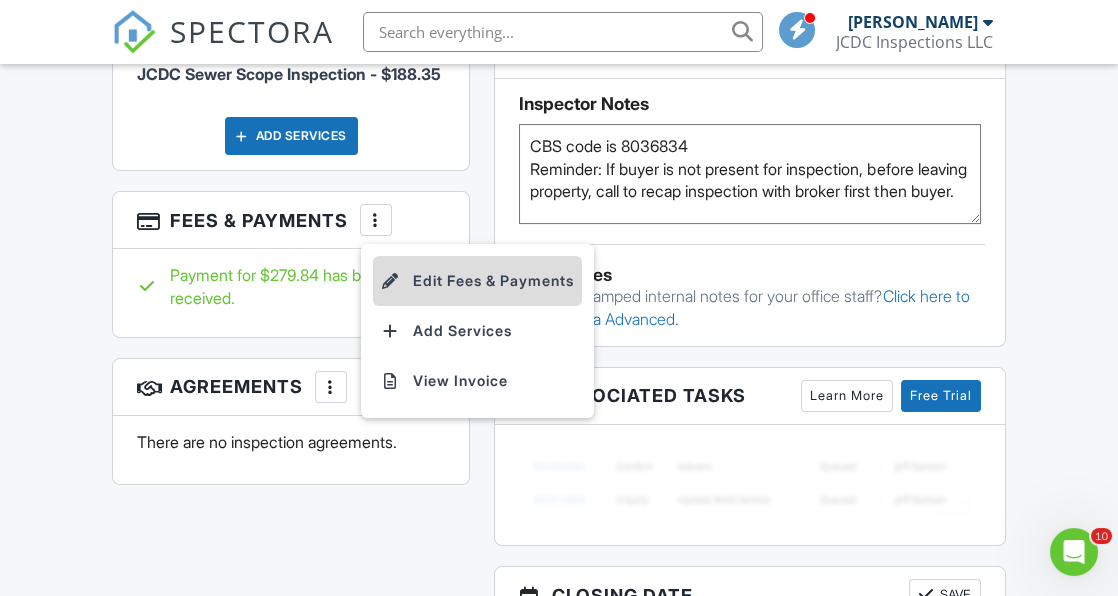 click on "Edit Fees & Payments" at bounding box center [477, 281] 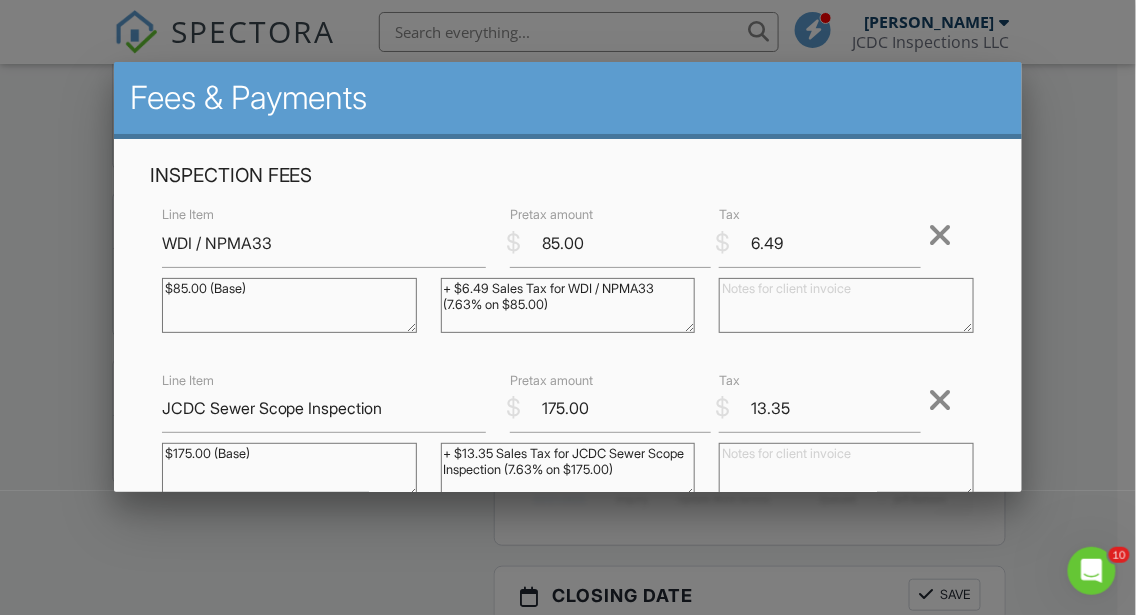 click at bounding box center (846, 305) 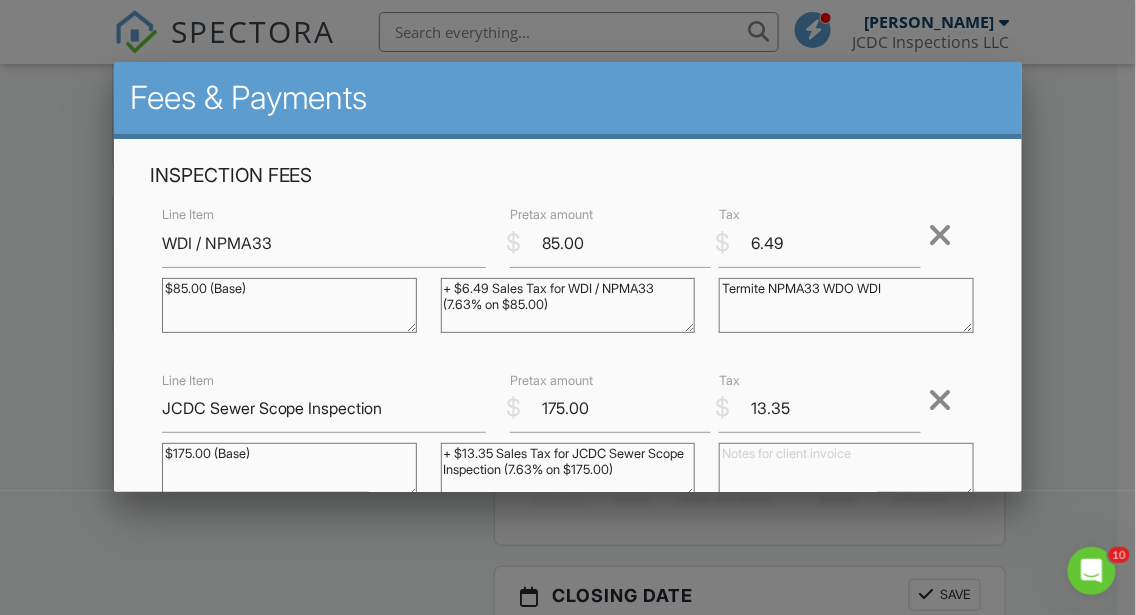 type on "Termite NPMA33 WDO WDI" 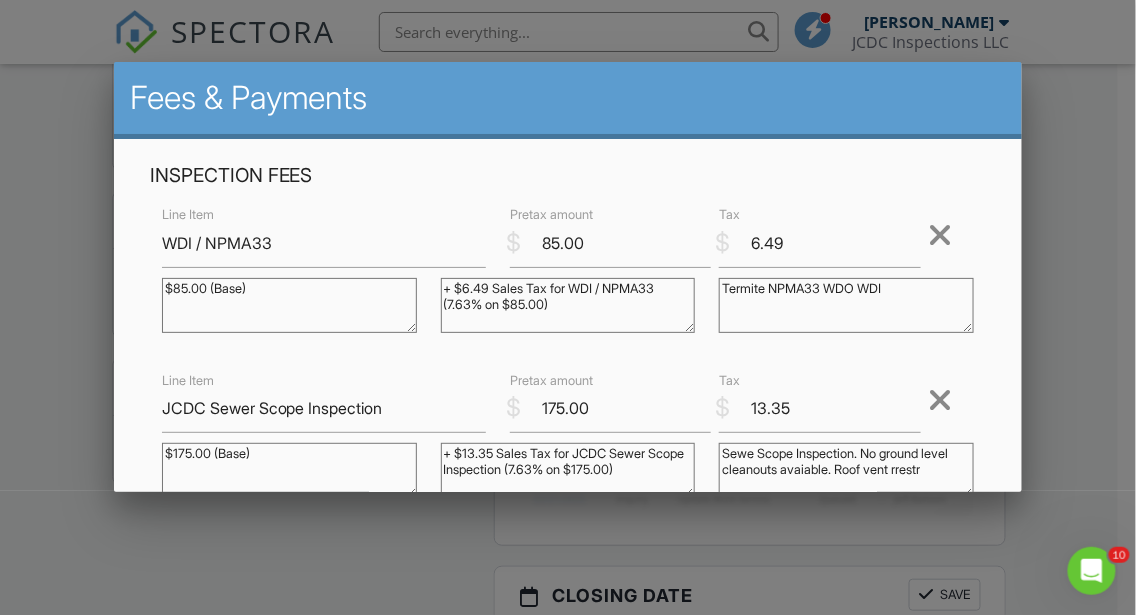 scroll, scrollTop: 1, scrollLeft: 0, axis: vertical 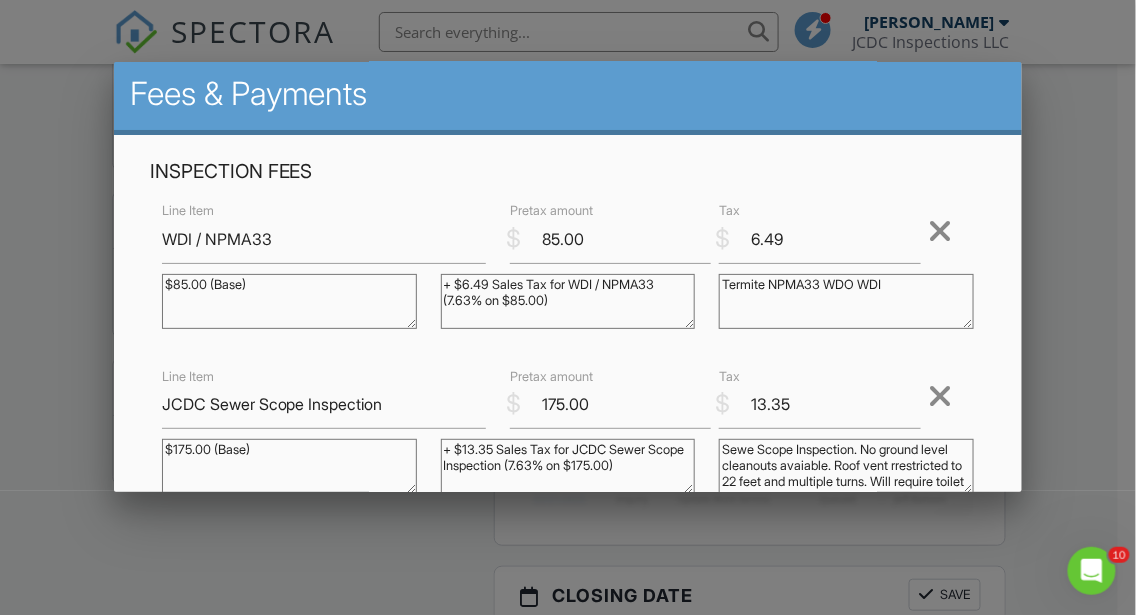 click on "Sewe Scope Inspection. No ground level cleanouts avaiable. Roof vent rrestricted to 22 feet and multiple turns. Will require toilet removal and reinspect." at bounding box center [846, 466] 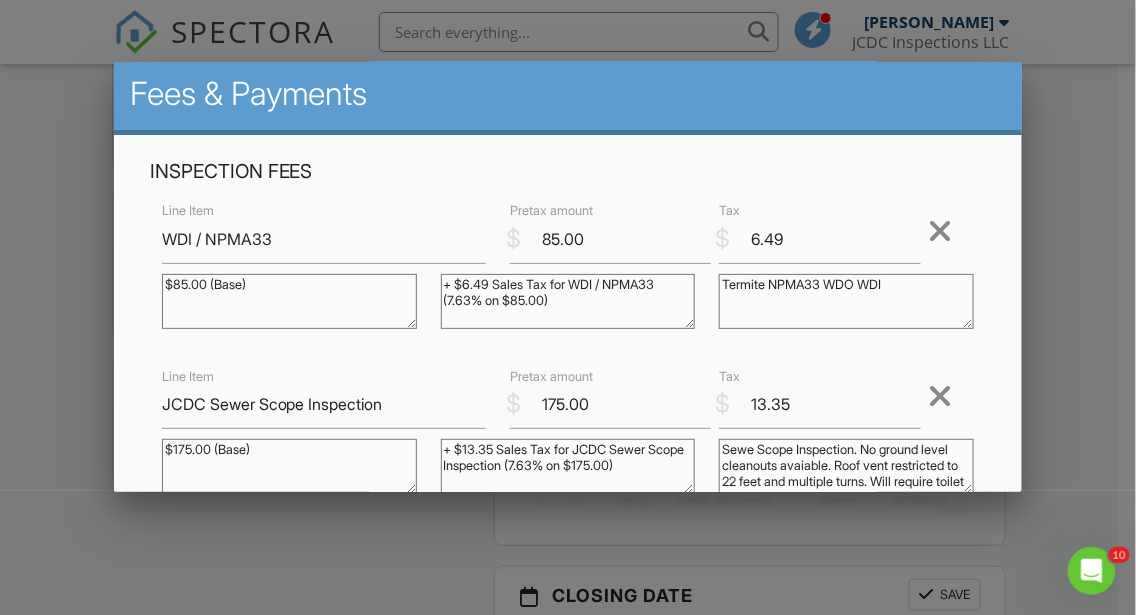 click on "Sewe Scope Inspection. No ground level cleanouts avaiable. Roof vent restricted to 22 feet and multiple turns. Will require toilet removal and reinspect." at bounding box center [846, 466] 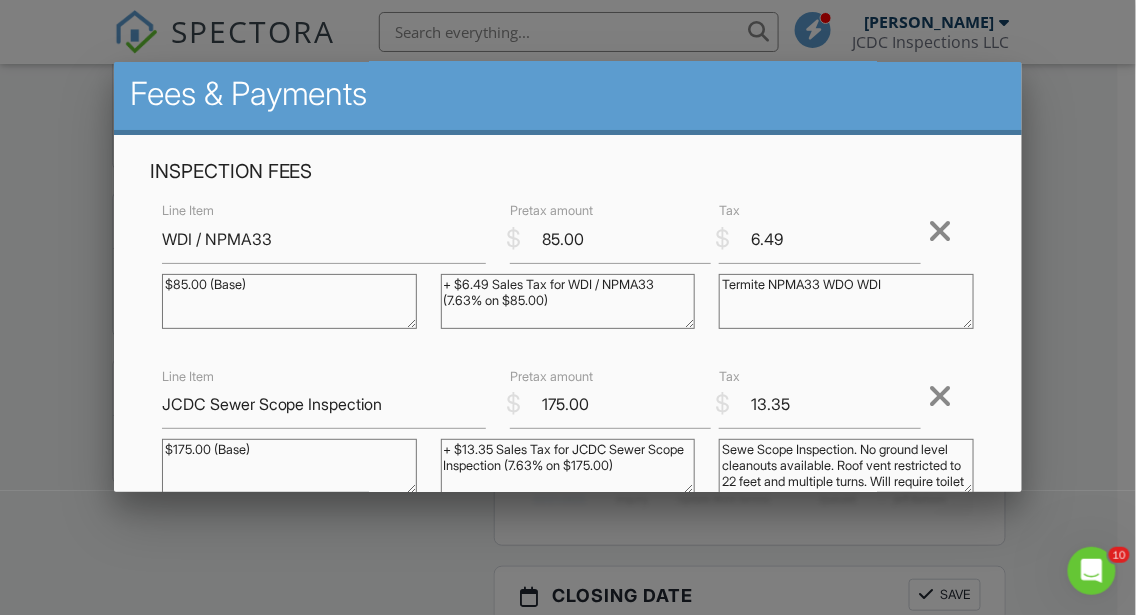 click on "Sewe Scope Inspection. No ground level cleanouts available. Roof vent restricted to 22 feet and multiple turns. Will require toilet removal and reinspect." at bounding box center [846, 466] 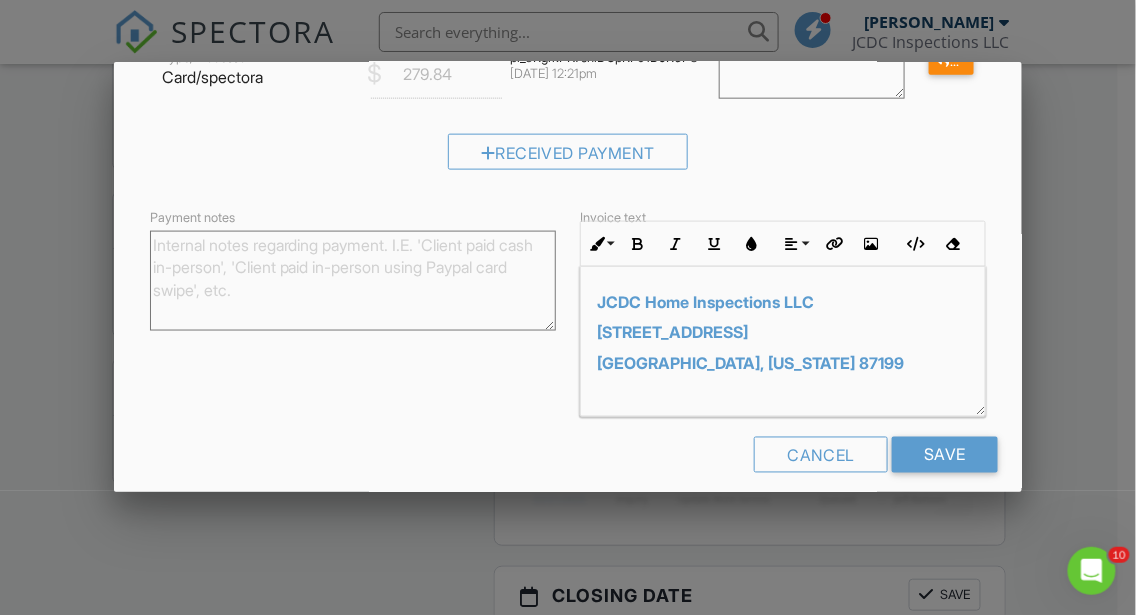 scroll, scrollTop: 611, scrollLeft: 0, axis: vertical 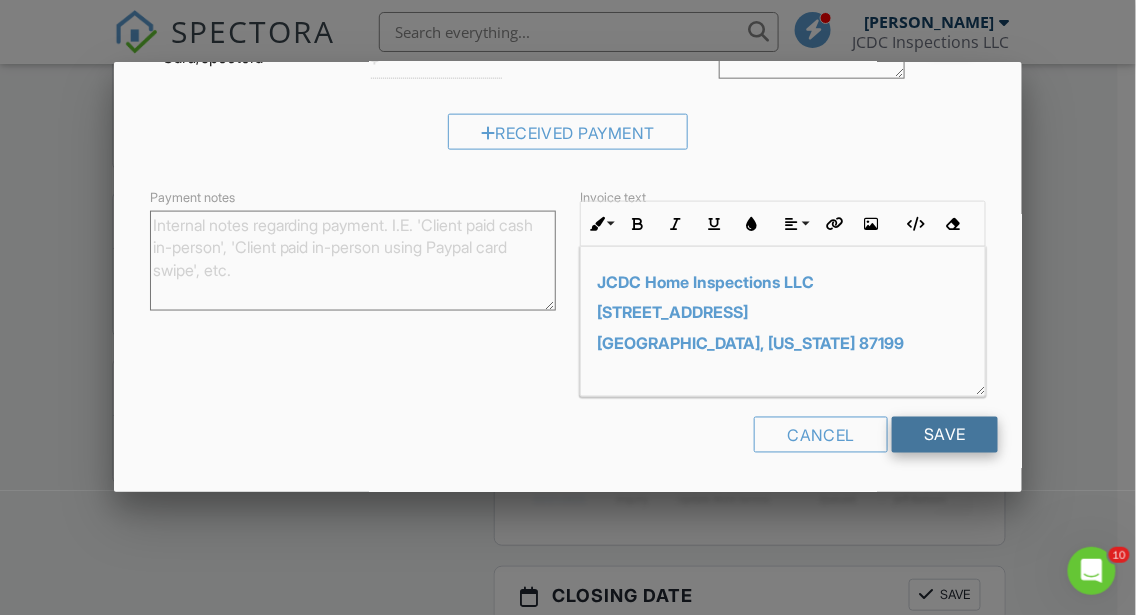 type on "Sewer Scope Inspection. No ground level cleanouts available. Roof vent restricted to 22 feet and multiple turns. Will require toilet removal and reinspect." 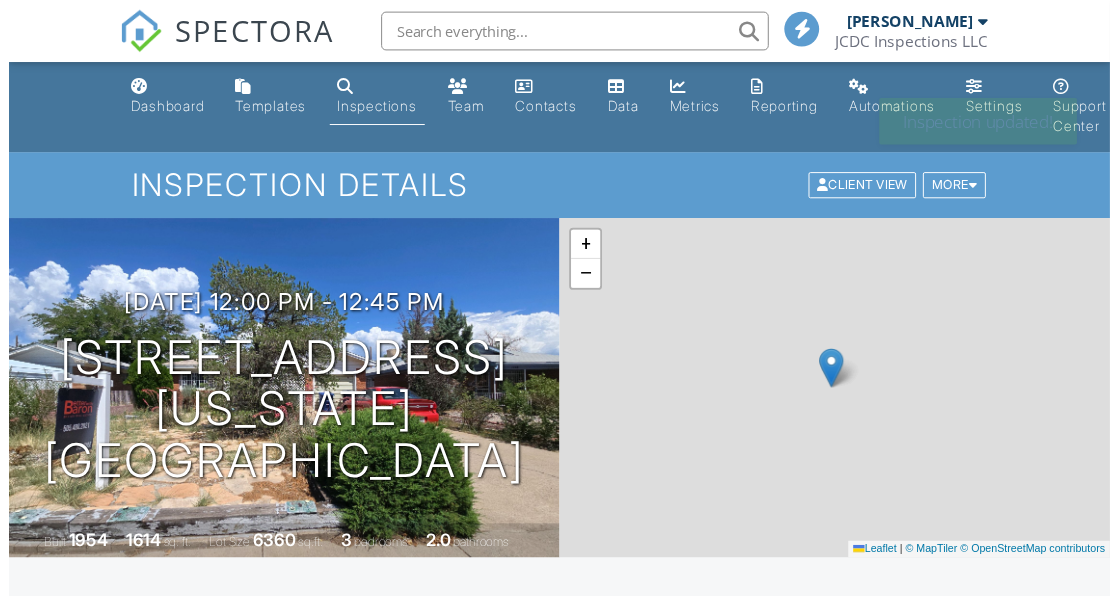 scroll, scrollTop: 0, scrollLeft: 0, axis: both 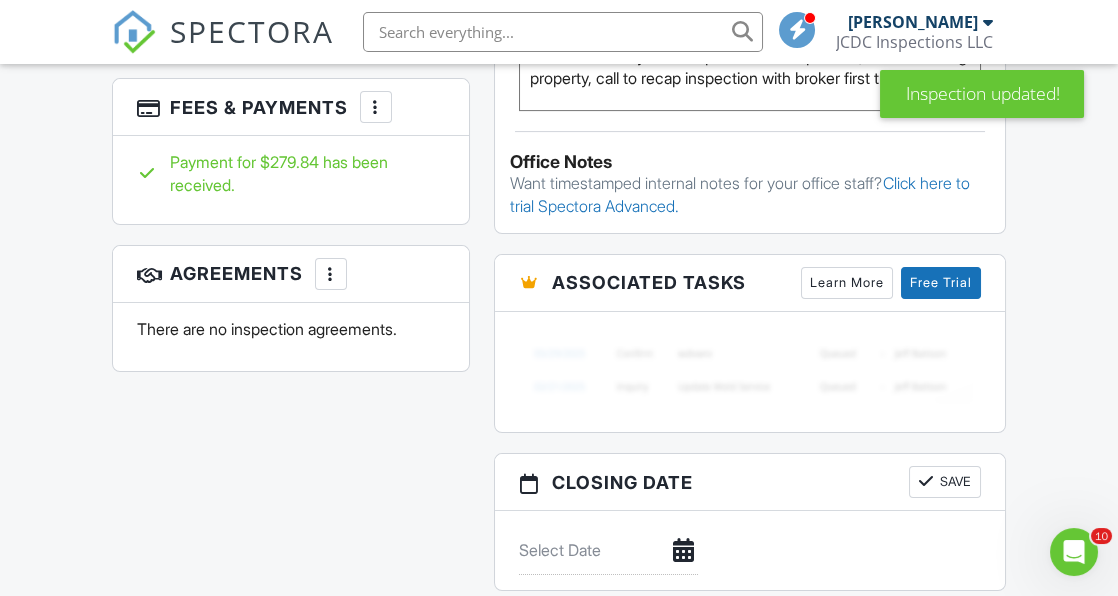 click at bounding box center (376, 107) 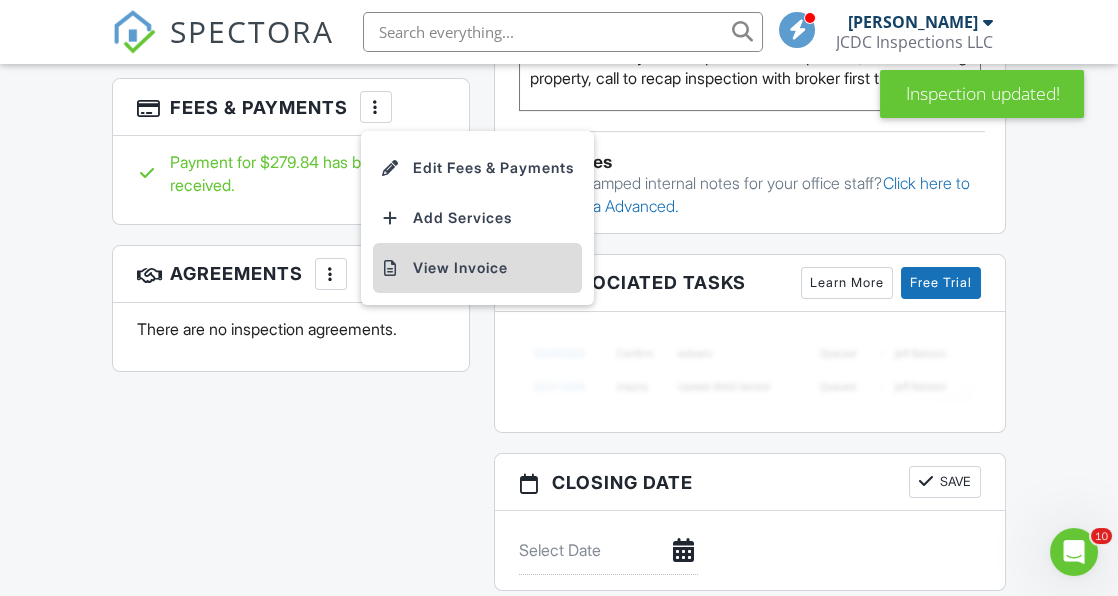 click on "View Invoice" at bounding box center (477, 268) 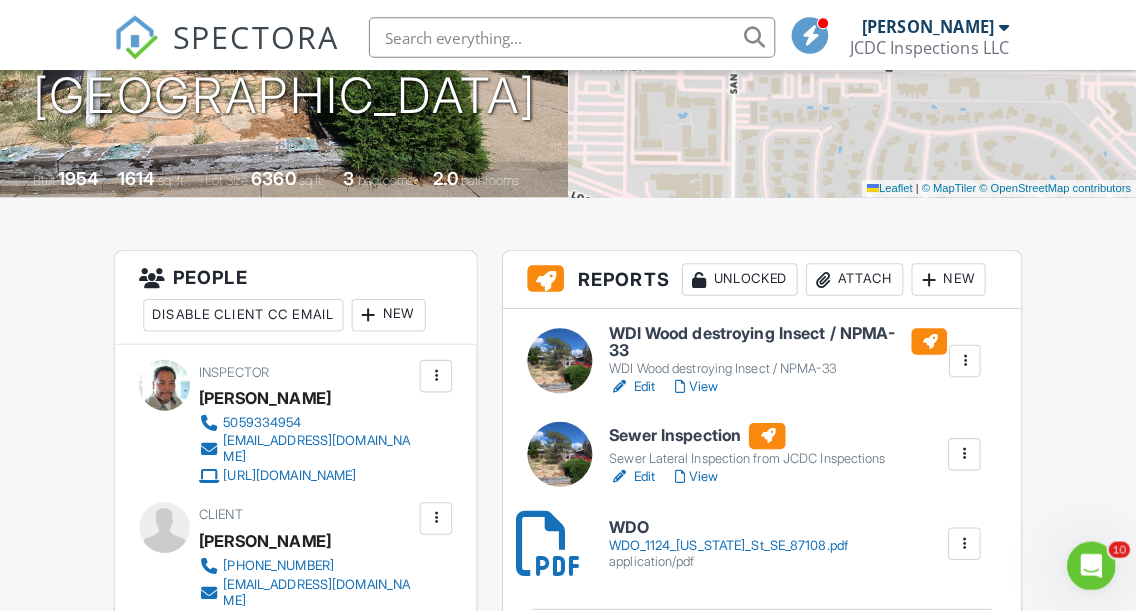 scroll, scrollTop: 325, scrollLeft: 0, axis: vertical 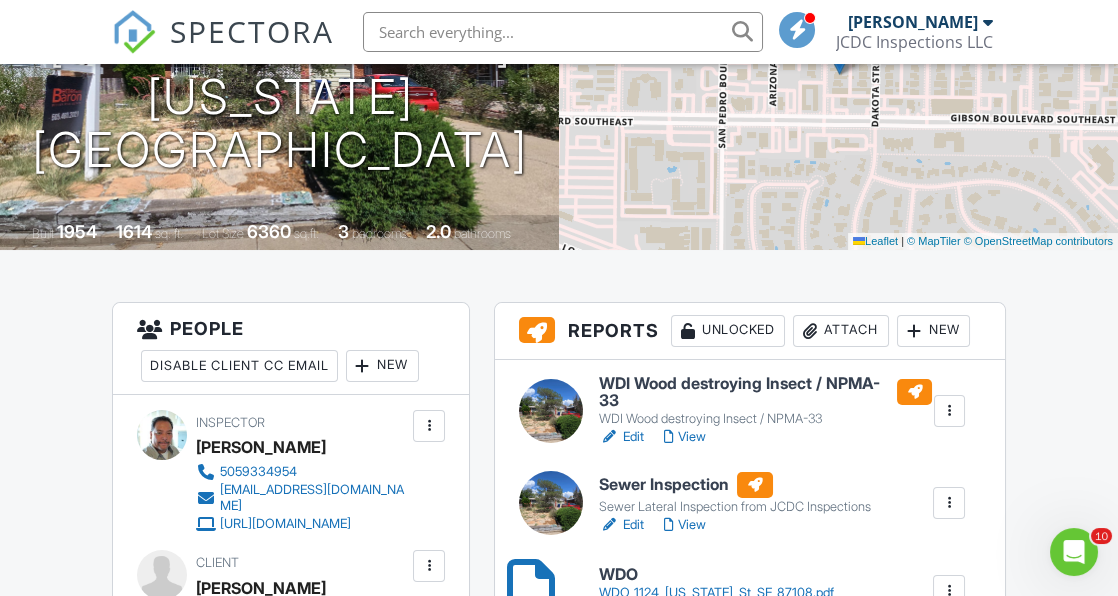 click on "Attach" at bounding box center [841, 331] 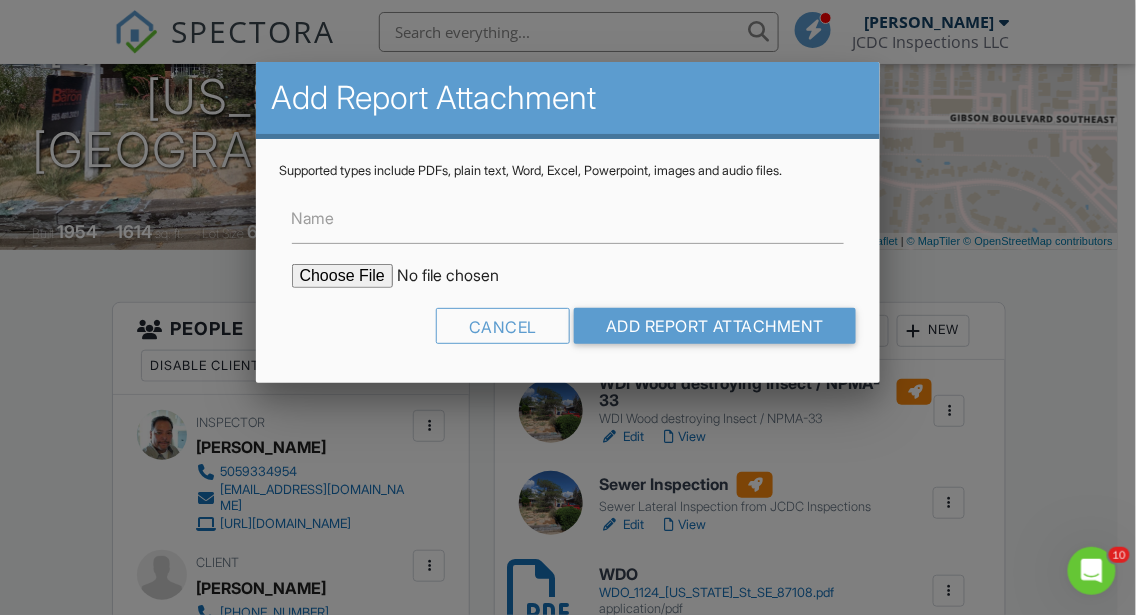 click at bounding box center (462, 276) 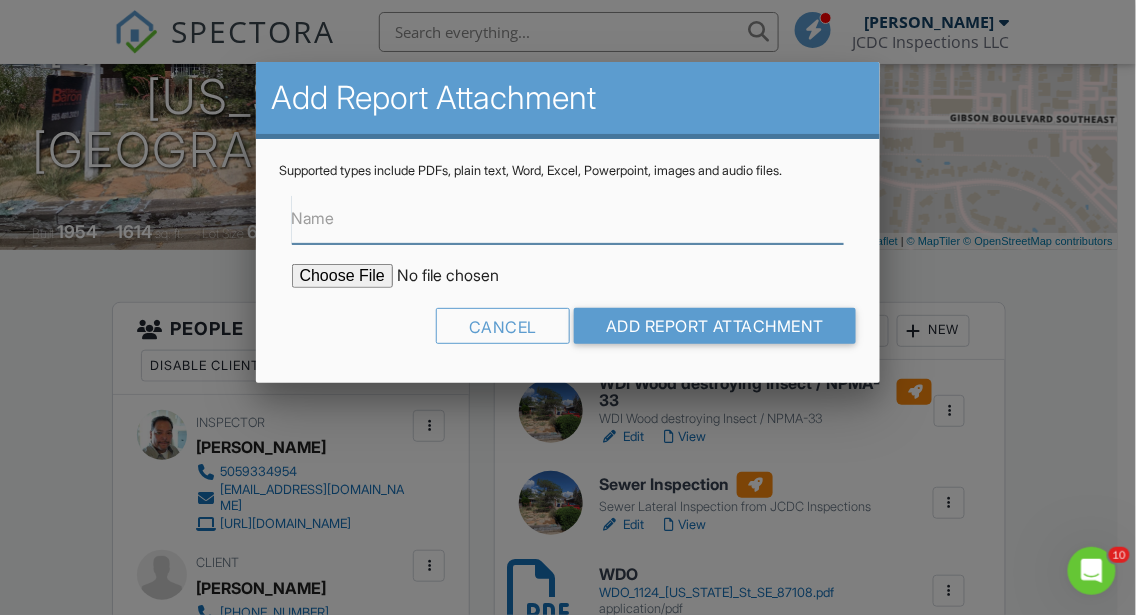 click on "Name" at bounding box center (568, 219) 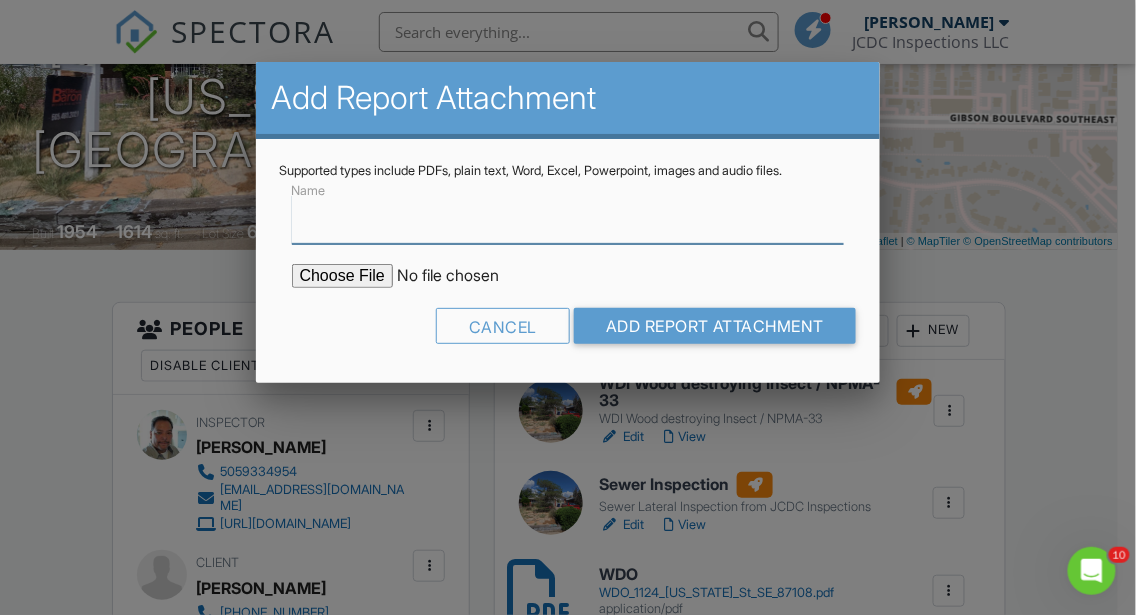 click on "Name" at bounding box center [568, 219] 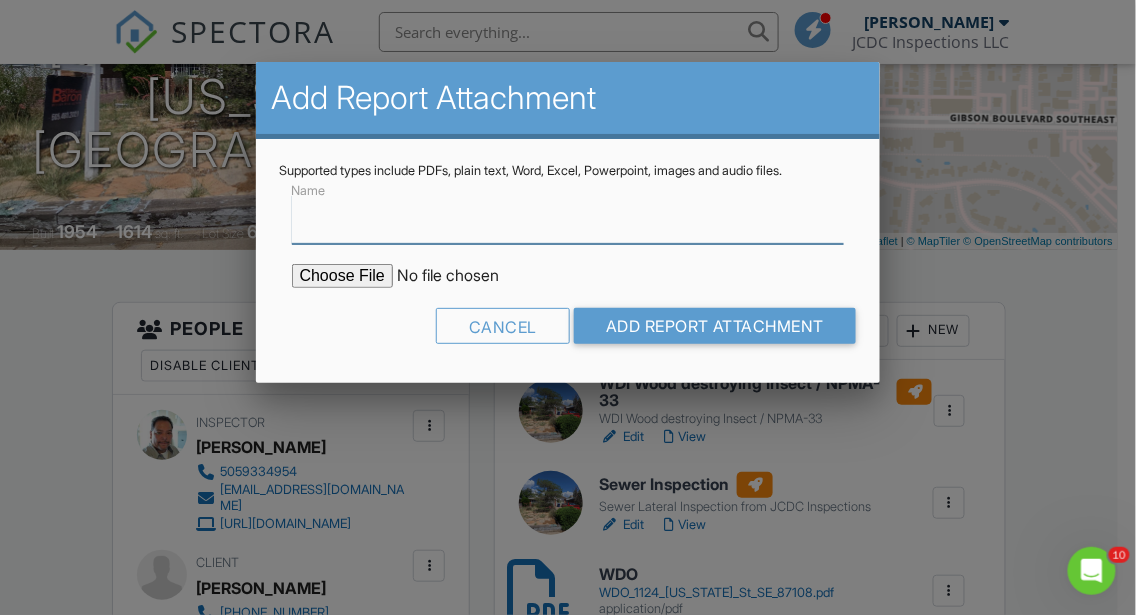 type on "Invoice Receipt copy" 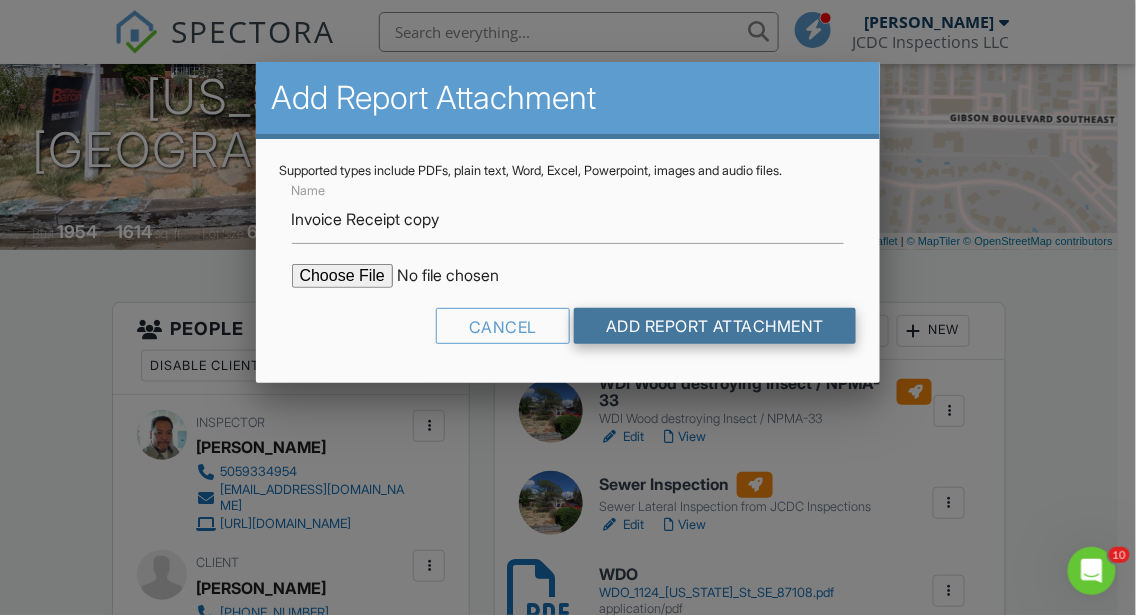 click on "Add Report Attachment" at bounding box center (715, 326) 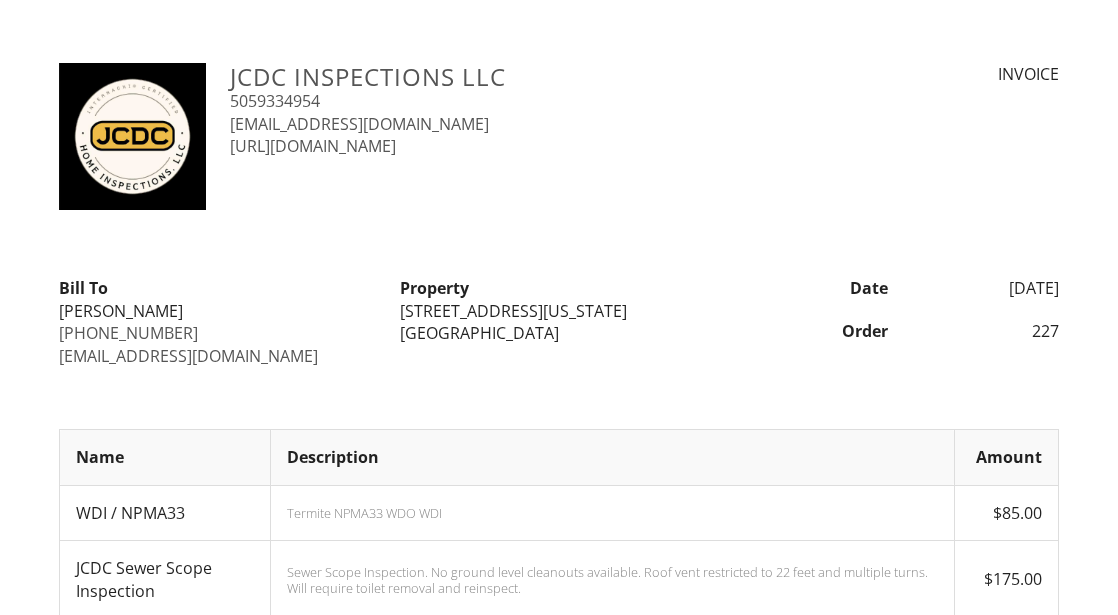 scroll, scrollTop: 0, scrollLeft: 0, axis: both 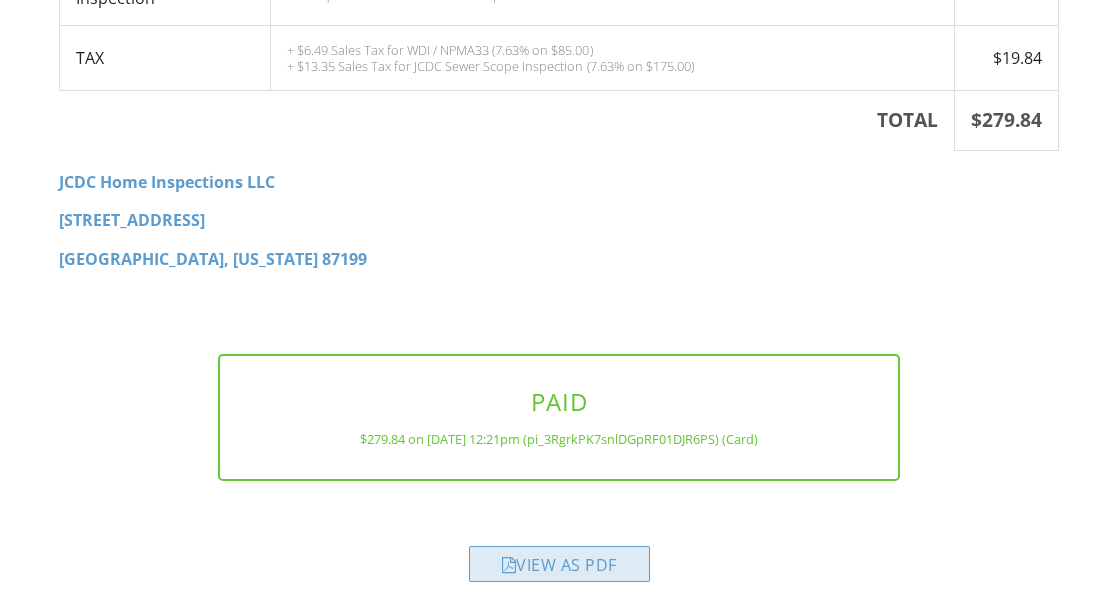 click on "View as PDF" at bounding box center (559, 564) 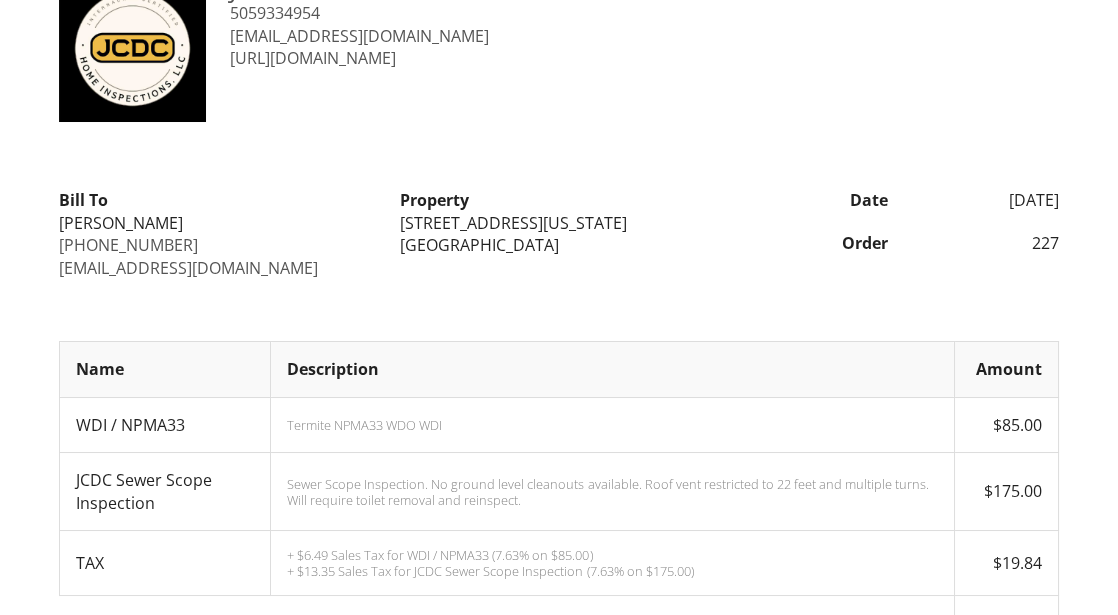 scroll, scrollTop: 85, scrollLeft: 0, axis: vertical 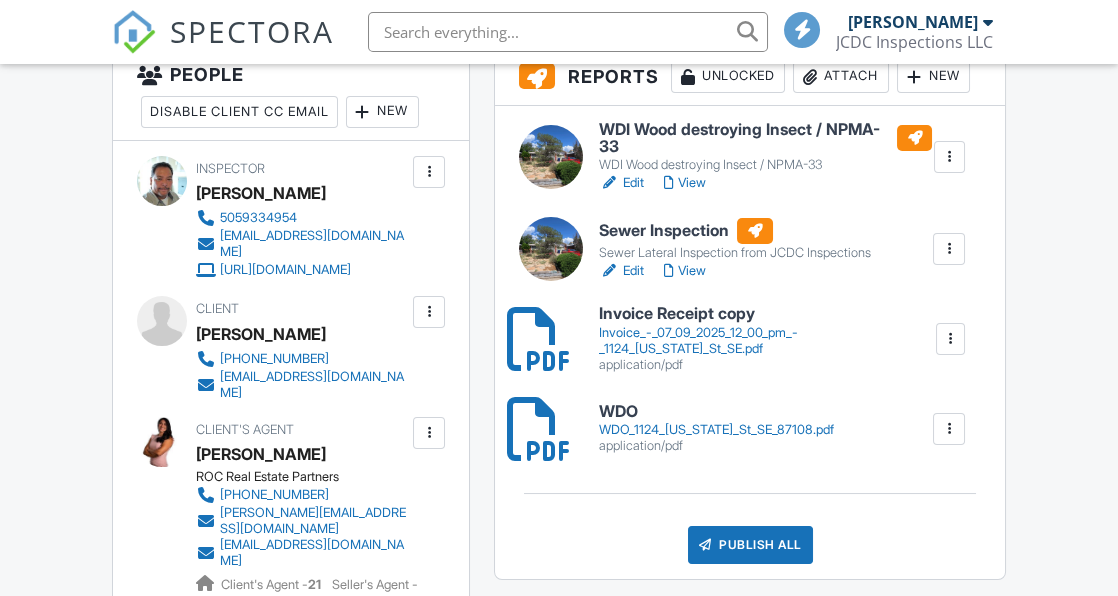 click on "View" at bounding box center [685, 183] 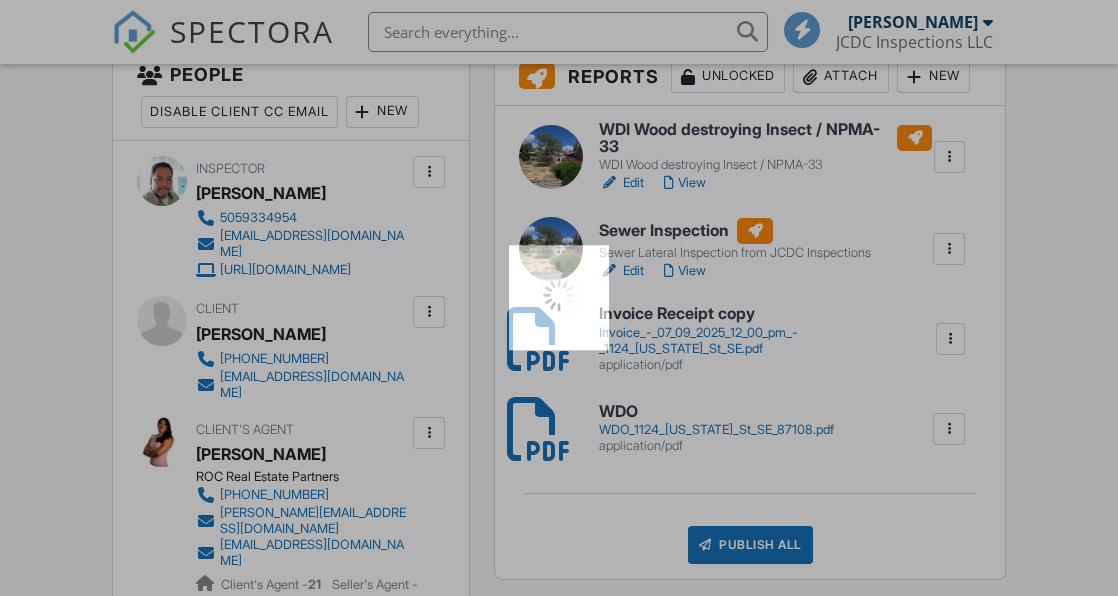 scroll, scrollTop: 579, scrollLeft: 0, axis: vertical 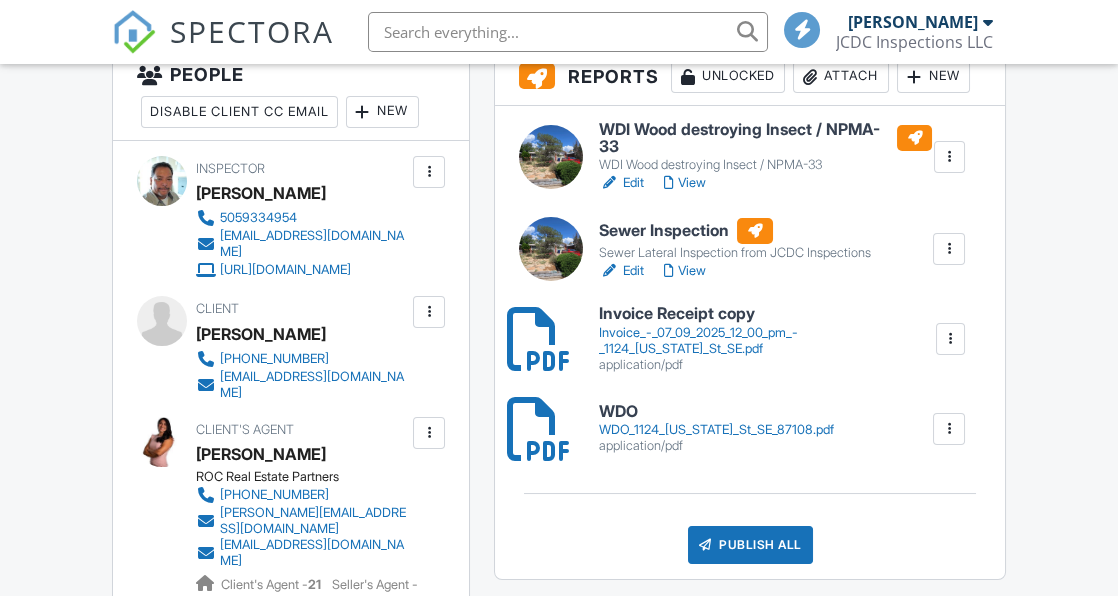 click on "View" at bounding box center [685, 271] 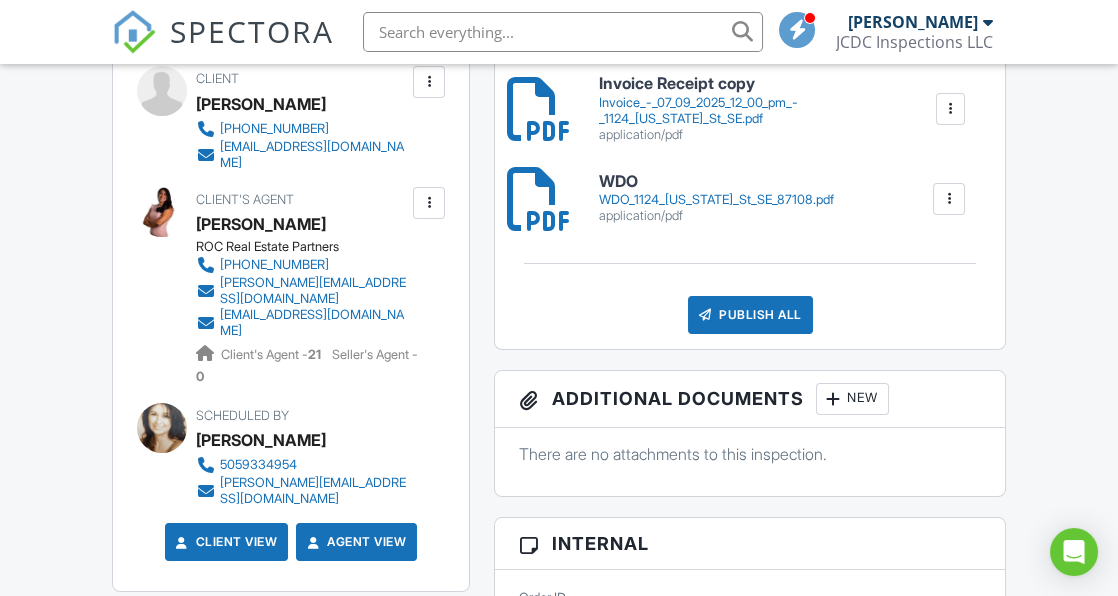 scroll, scrollTop: 819, scrollLeft: 0, axis: vertical 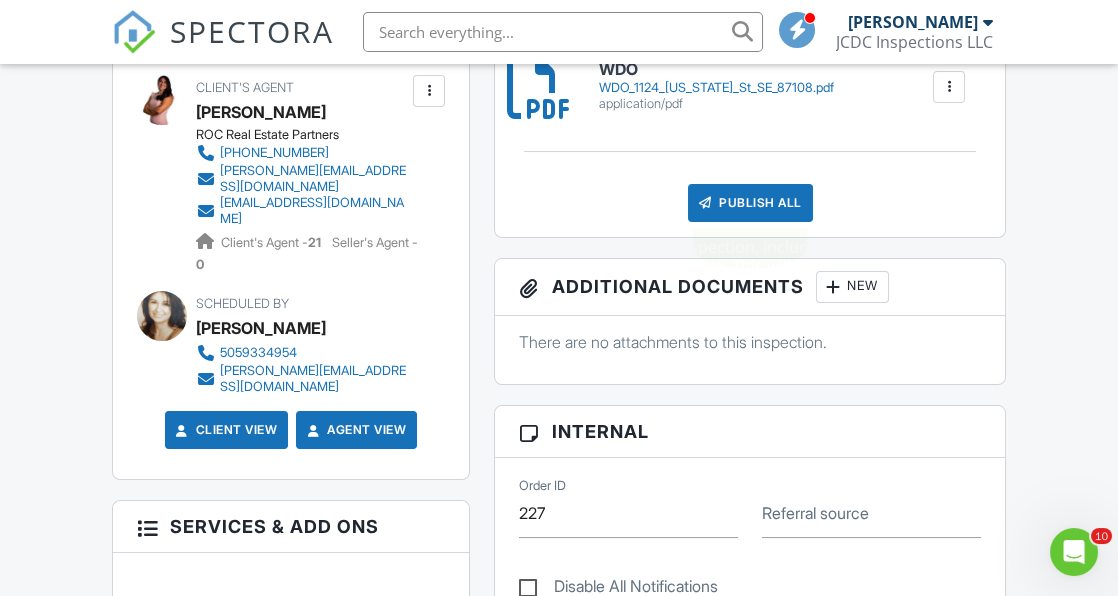 click on "Publish All" at bounding box center [750, 203] 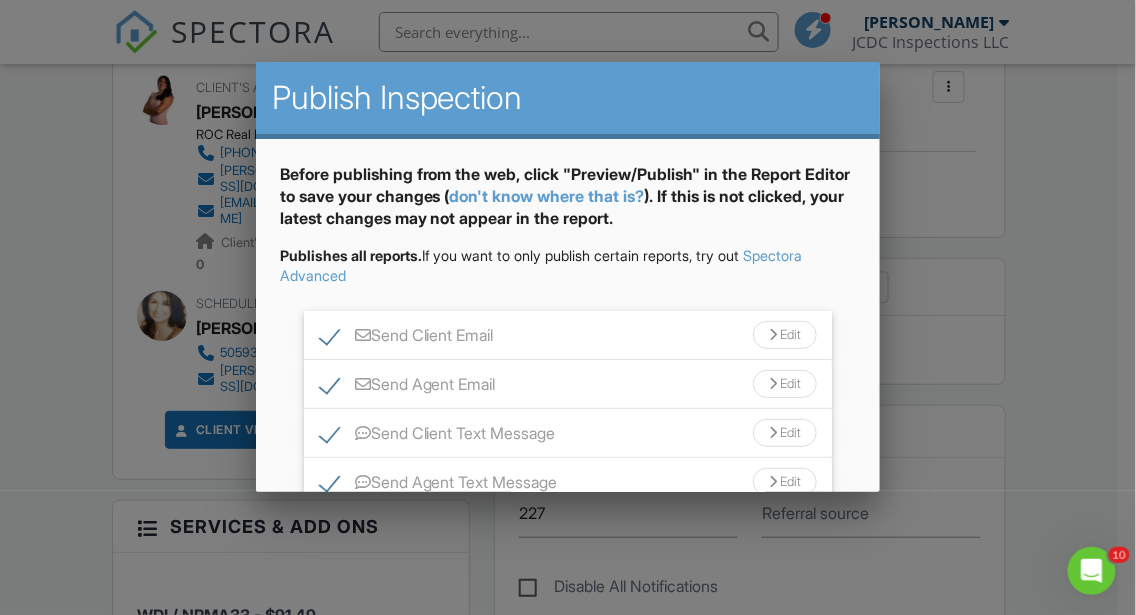 scroll, scrollTop: 158, scrollLeft: 0, axis: vertical 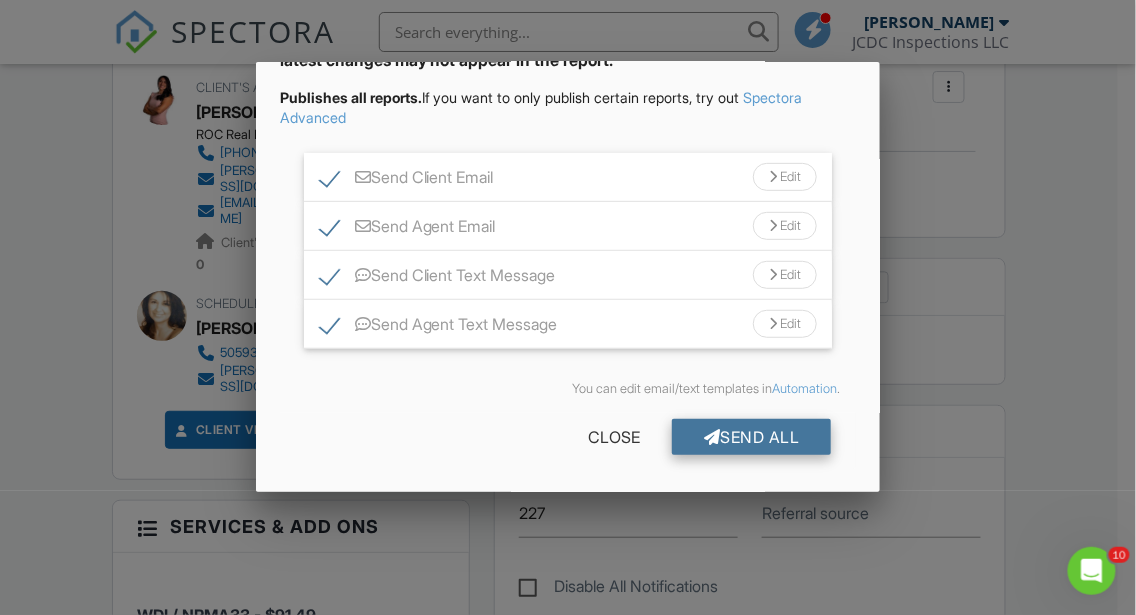 click on "Send All" at bounding box center (752, 437) 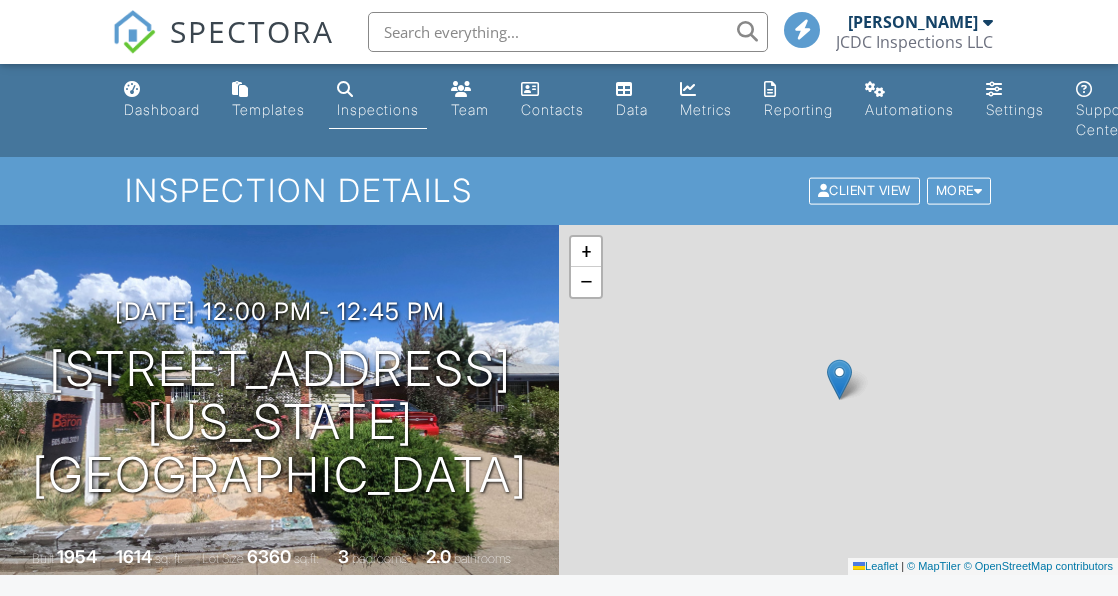 scroll, scrollTop: 921, scrollLeft: 4, axis: both 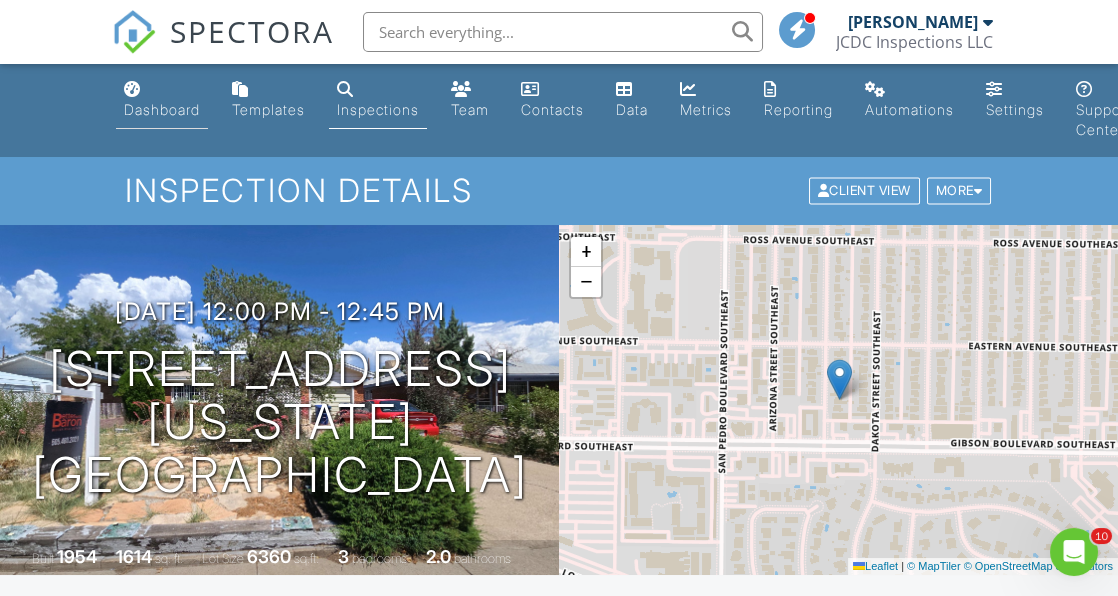 click on "Dashboard" at bounding box center (162, 109) 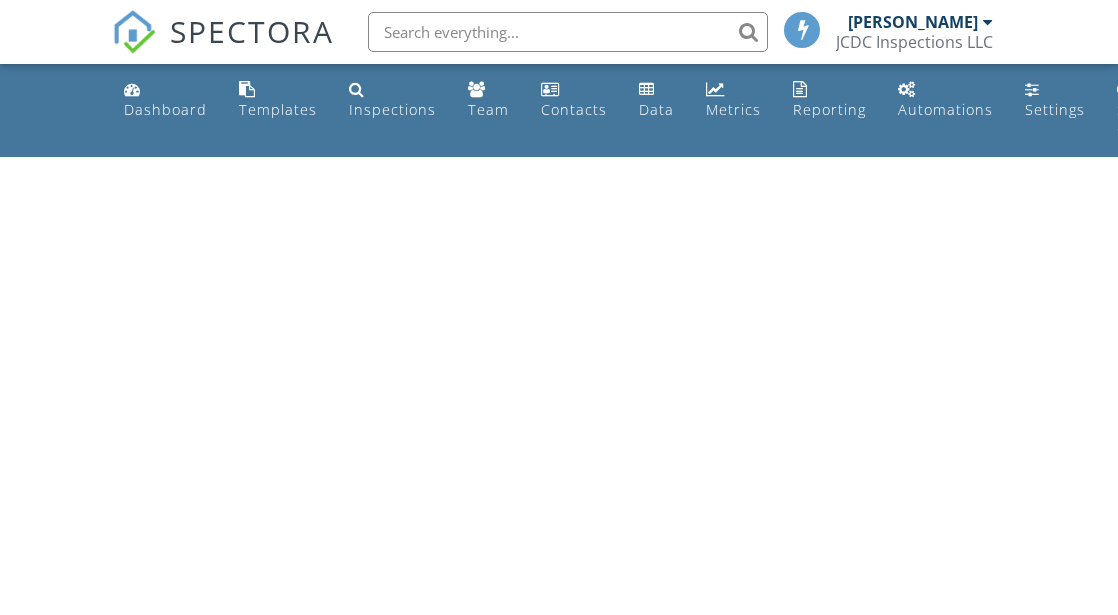 scroll, scrollTop: 0, scrollLeft: 0, axis: both 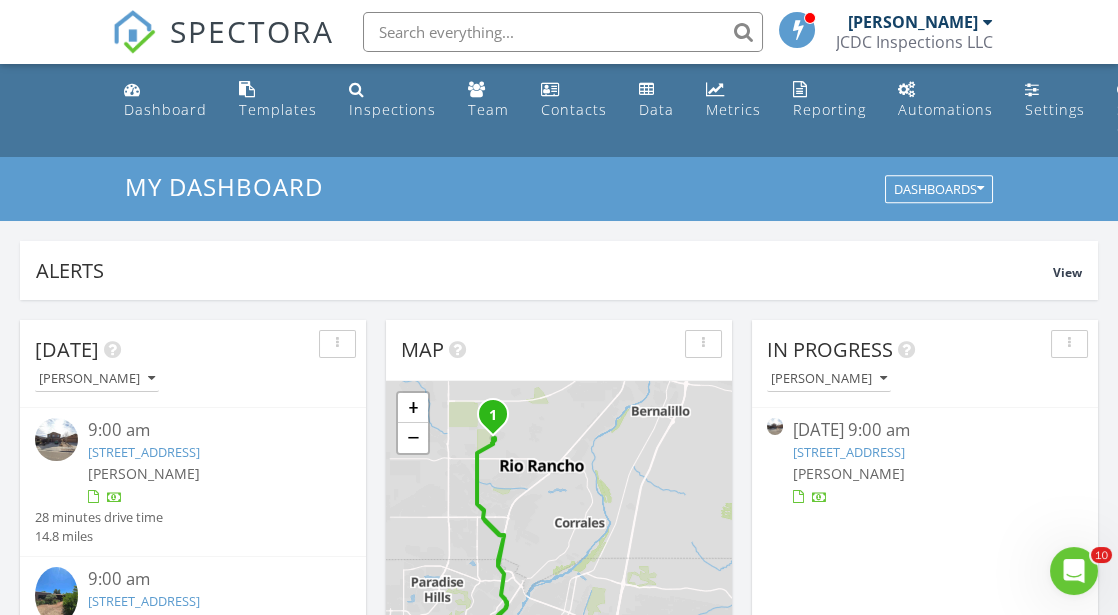 click on "[STREET_ADDRESS]" at bounding box center (849, 452) 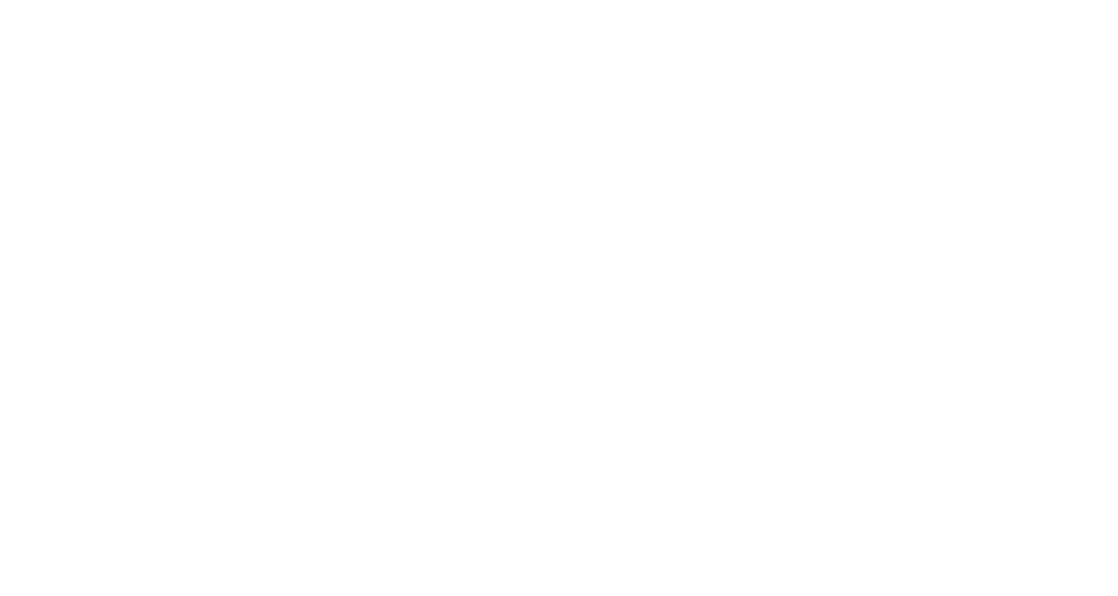 scroll, scrollTop: 0, scrollLeft: 0, axis: both 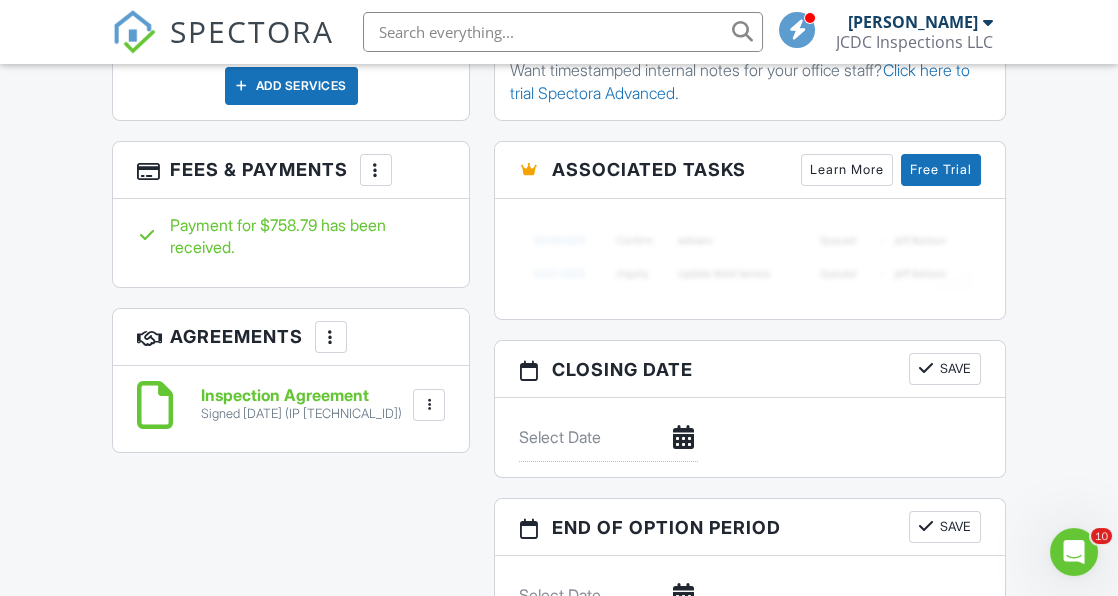 click on "More" at bounding box center [376, 170] 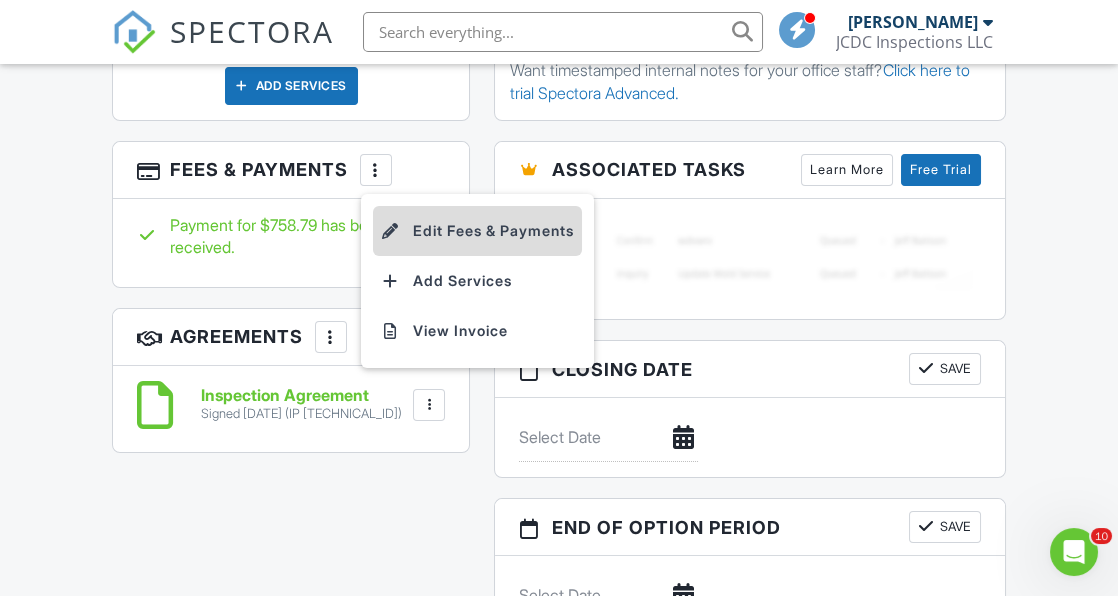 click on "Edit Fees & Payments" at bounding box center (477, 231) 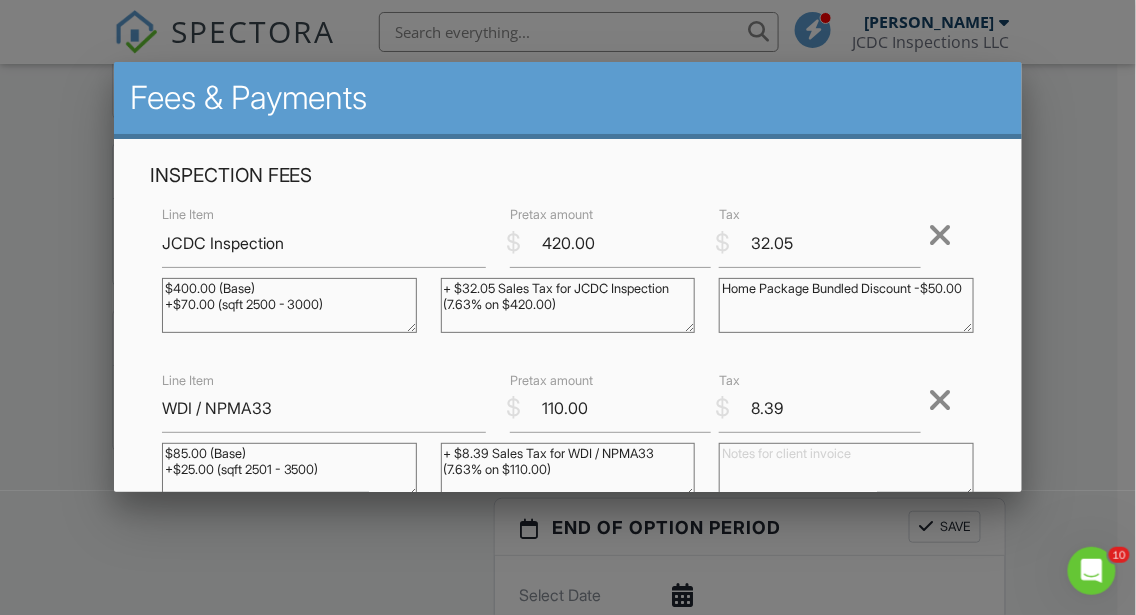 click on "Home Package Bundled Discount -$50.00" at bounding box center (846, 305) 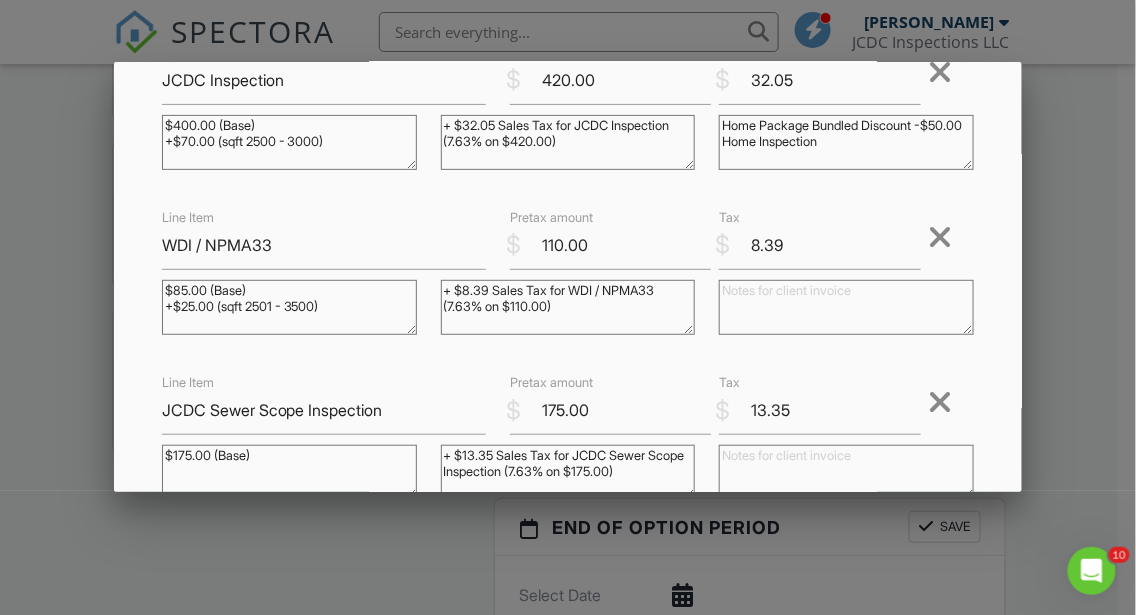 scroll, scrollTop: 244, scrollLeft: 0, axis: vertical 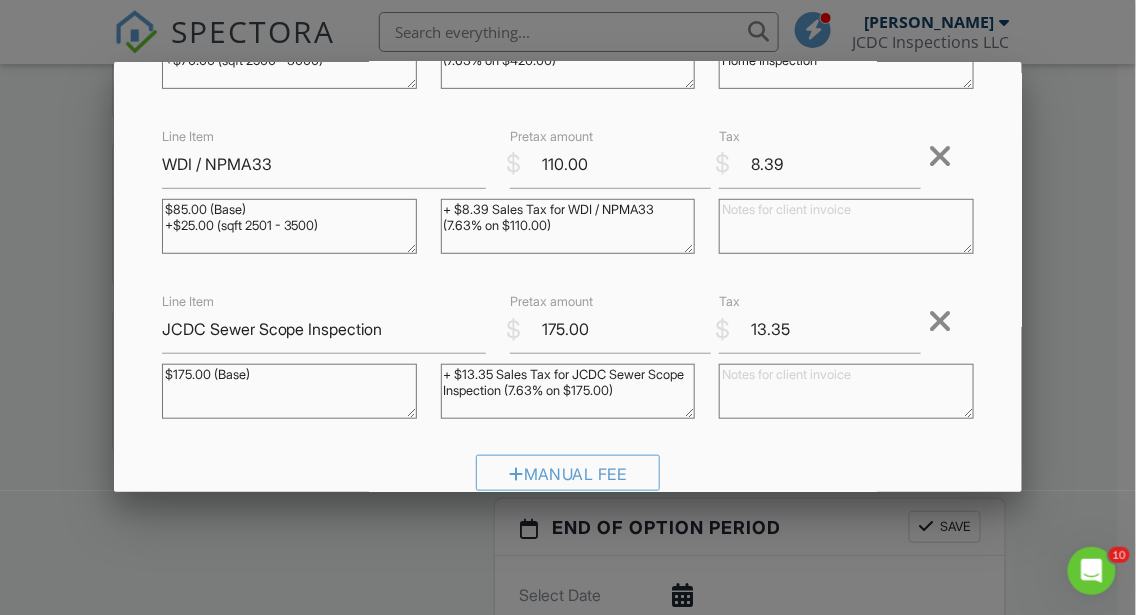 type on "Home Package Bundled Discount -$50.00
Home Inspection" 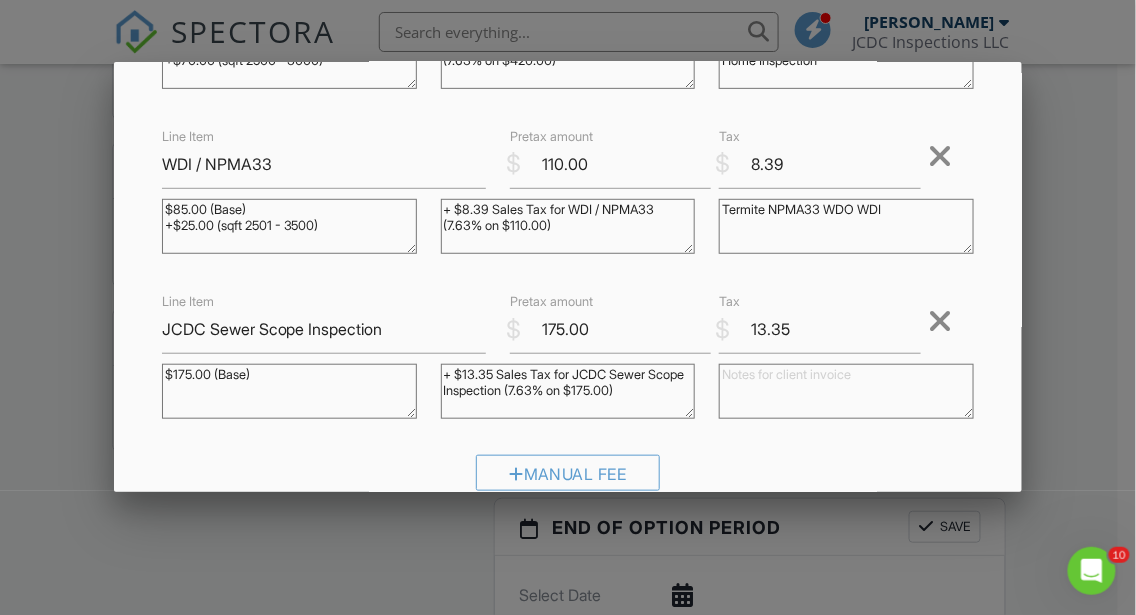 type on "Termite NPMA33 WDO WDI" 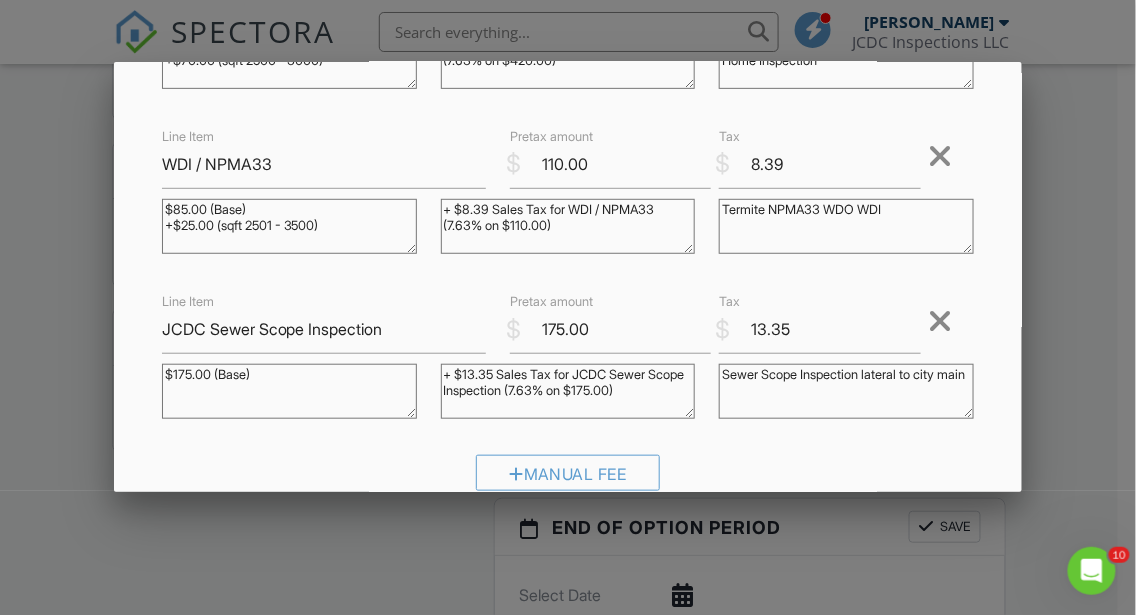 scroll, scrollTop: 776, scrollLeft: 0, axis: vertical 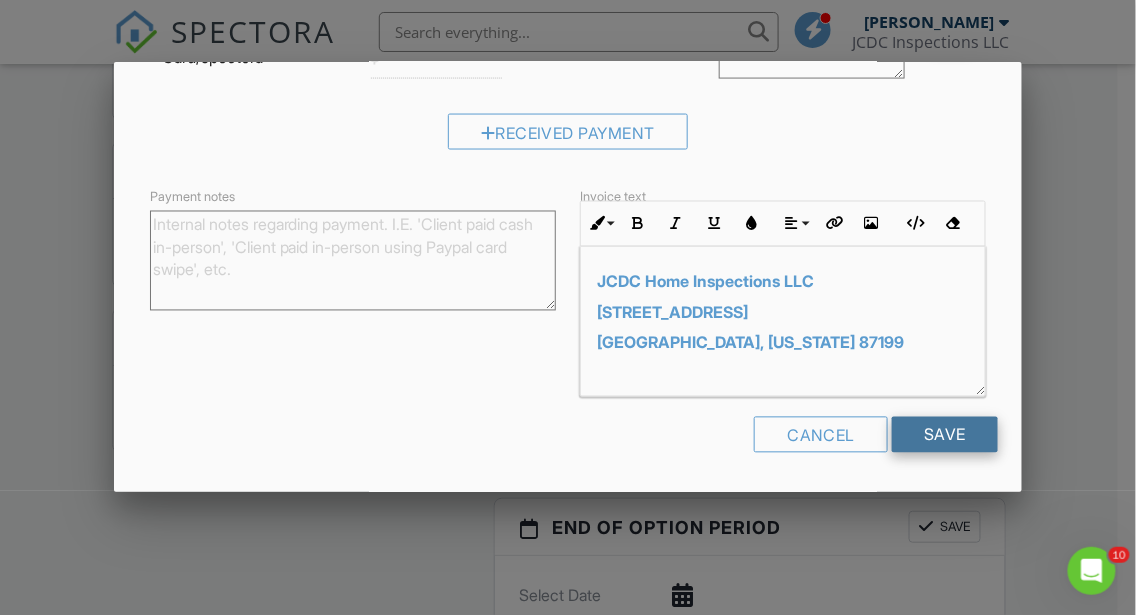type on "Sewer Scope Inspection lateral to city main" 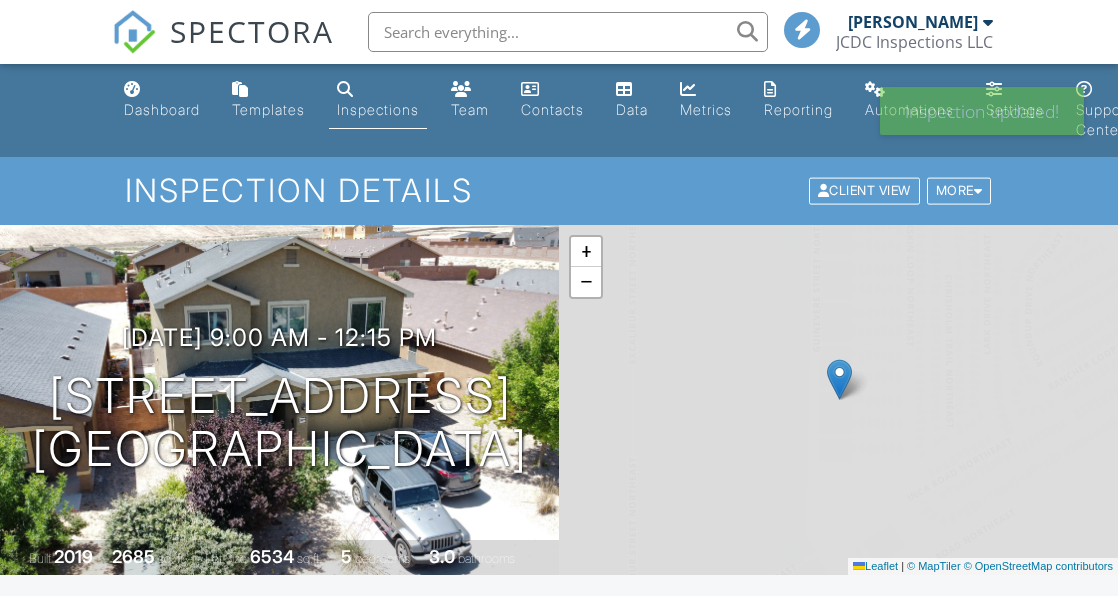 scroll, scrollTop: 0, scrollLeft: 0, axis: both 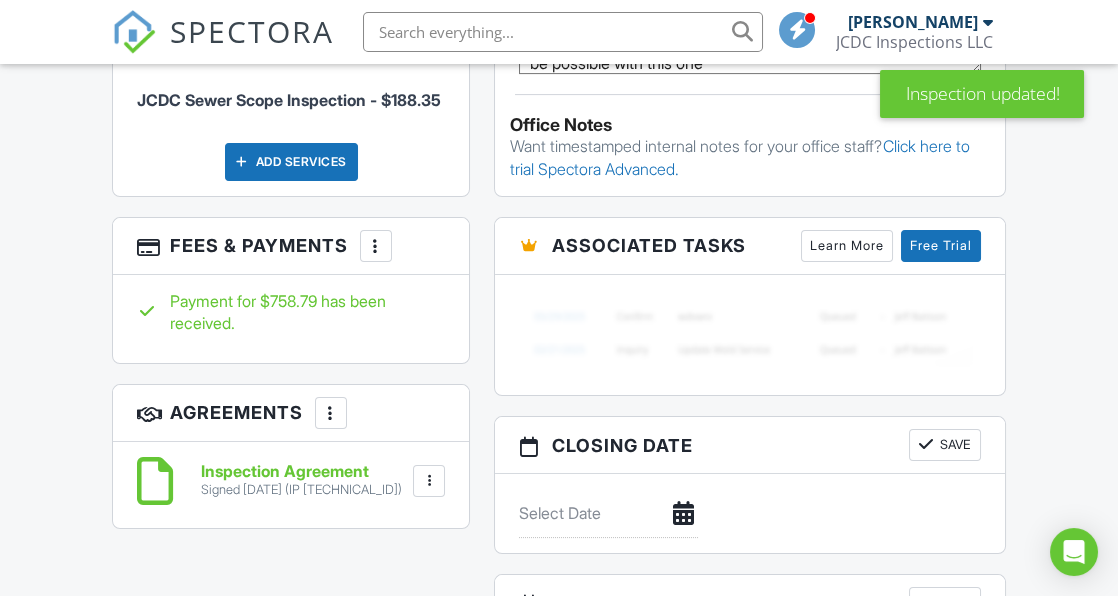 click at bounding box center (376, 246) 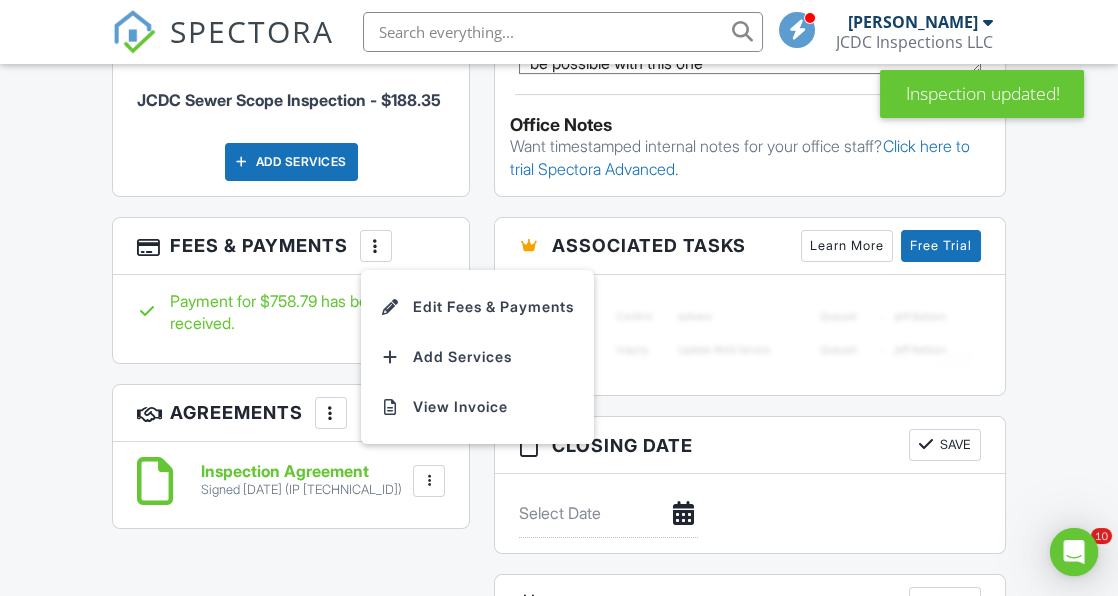 scroll, scrollTop: 0, scrollLeft: 0, axis: both 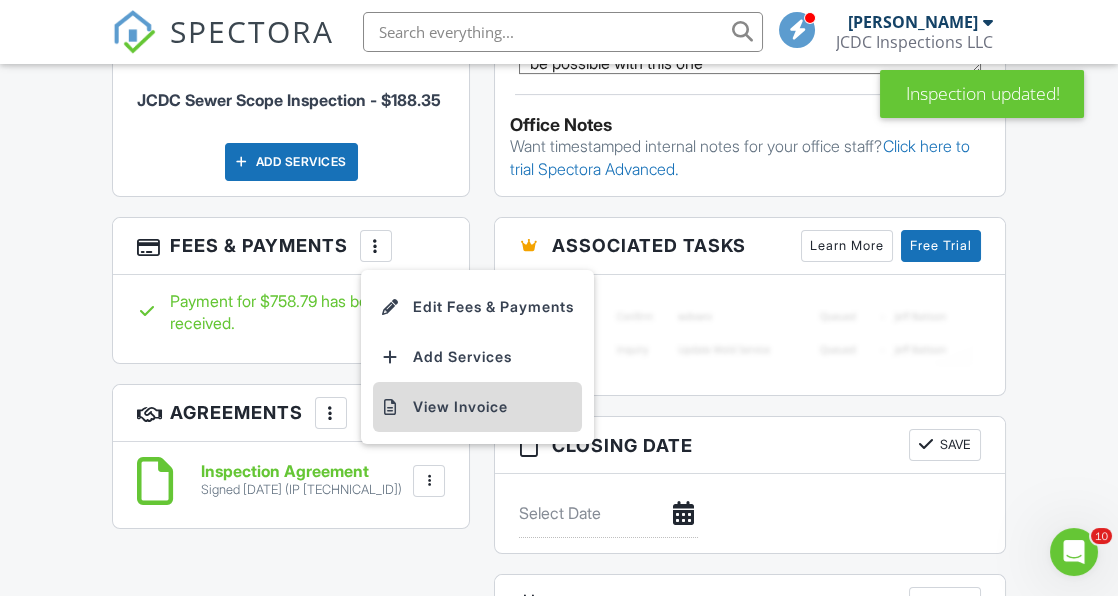 click on "View Invoice" at bounding box center (477, 407) 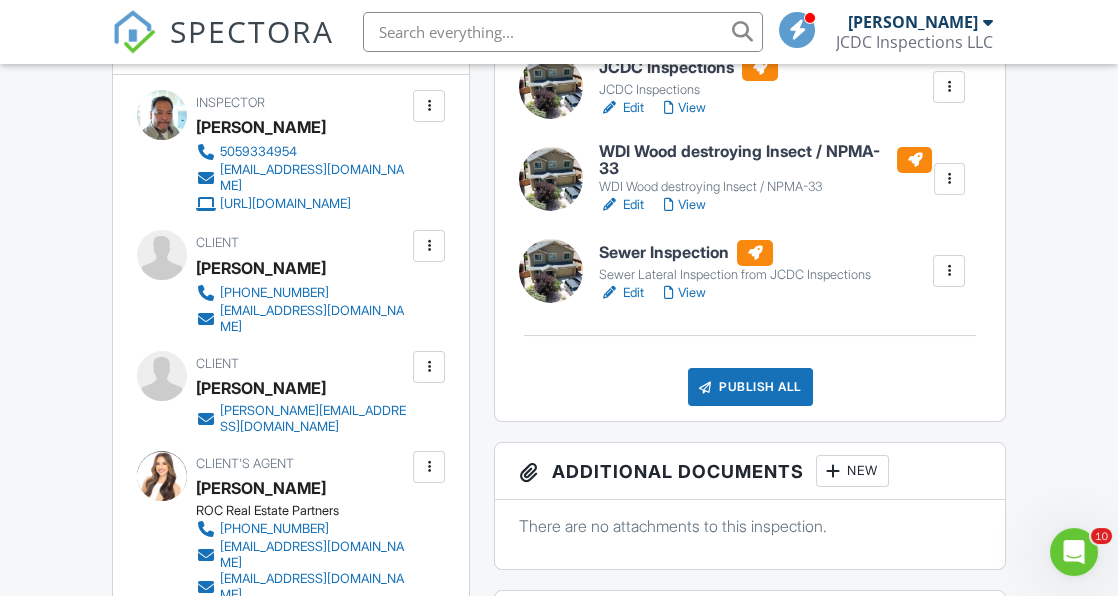 scroll, scrollTop: 124, scrollLeft: 0, axis: vertical 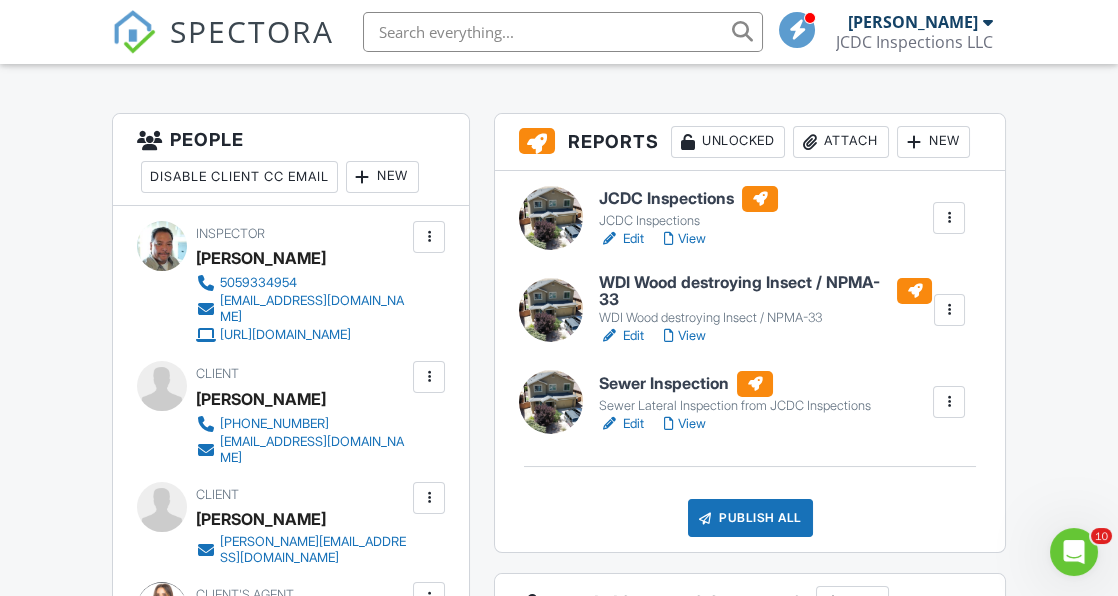 click on "View" at bounding box center (685, 336) 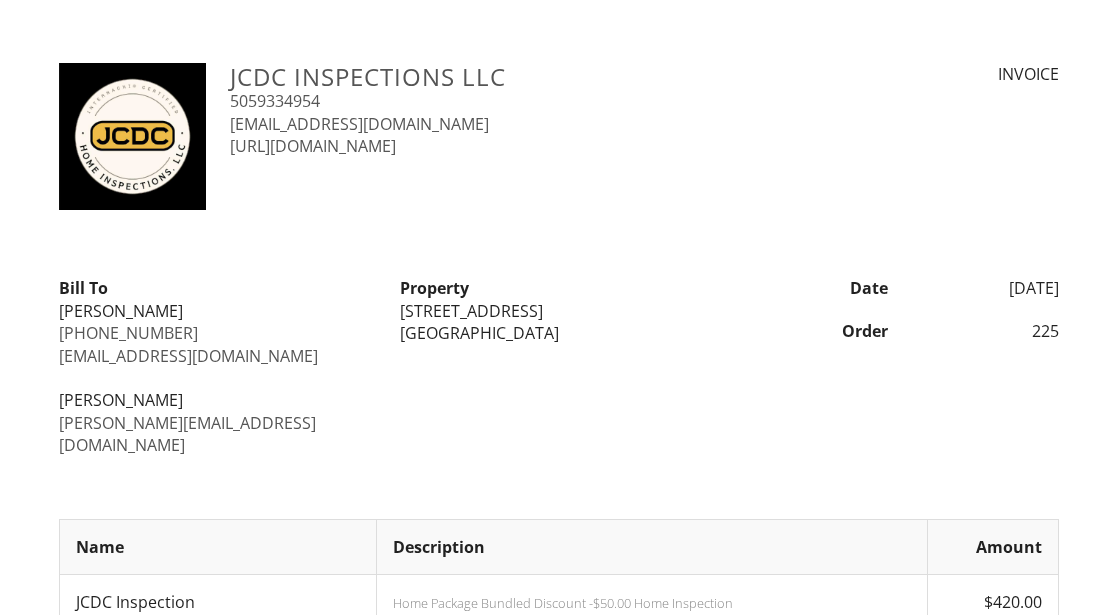 scroll, scrollTop: 0, scrollLeft: 0, axis: both 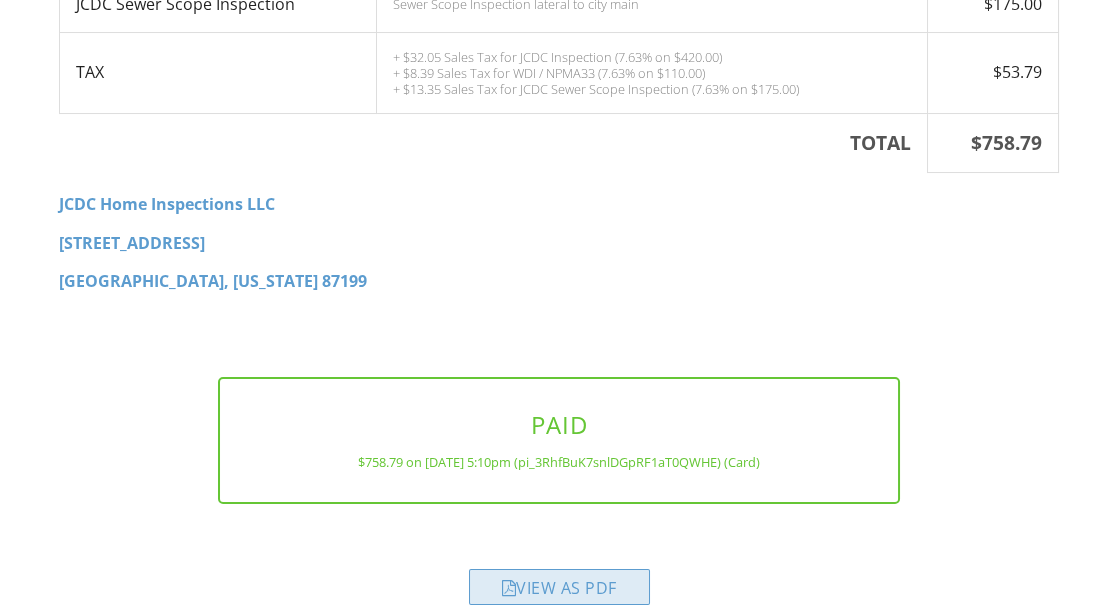 click on "View as PDF" at bounding box center [559, 587] 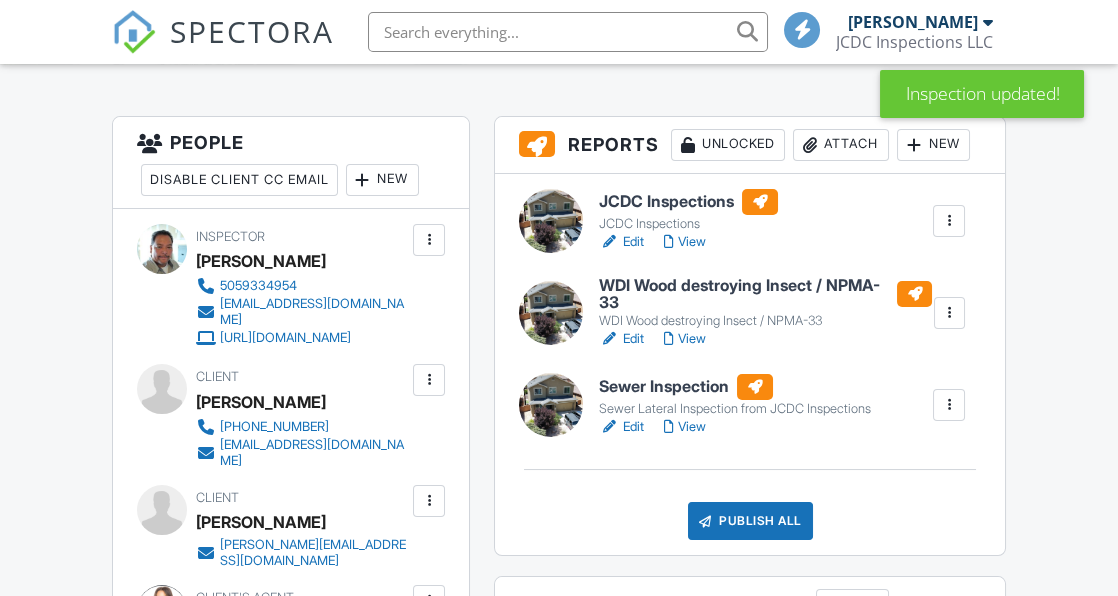 scroll, scrollTop: 350, scrollLeft: 0, axis: vertical 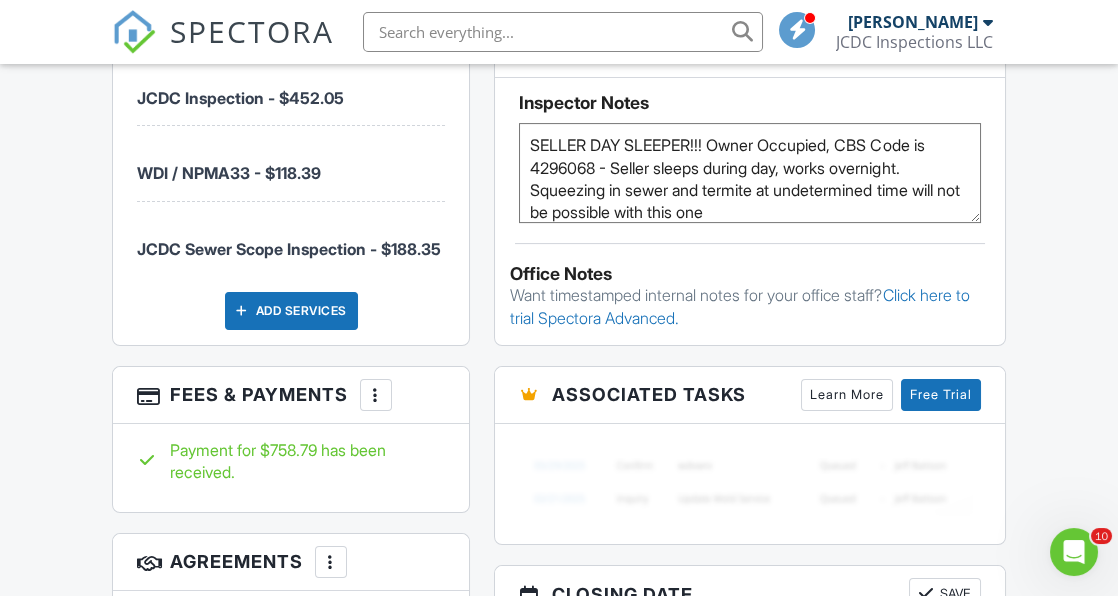 click at bounding box center (376, 395) 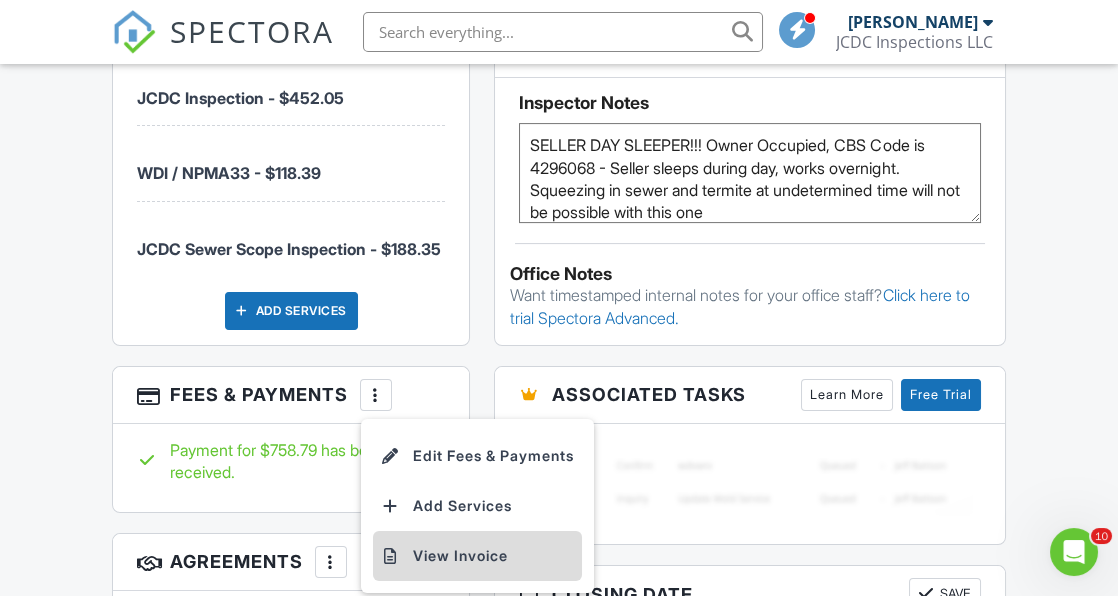 click on "View Invoice" at bounding box center [477, 556] 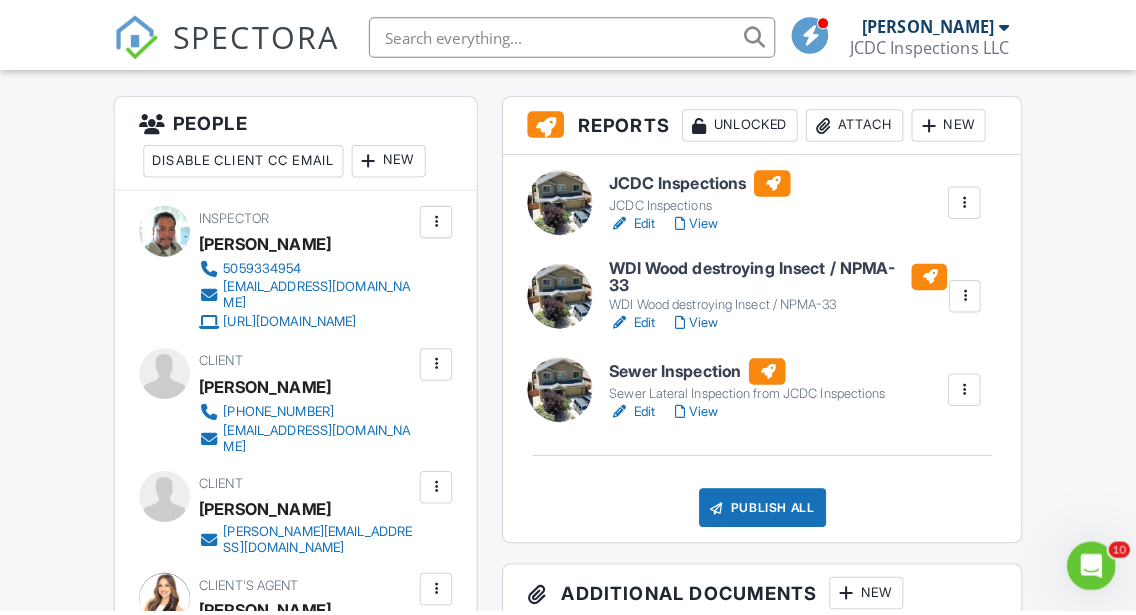 scroll, scrollTop: 529, scrollLeft: 0, axis: vertical 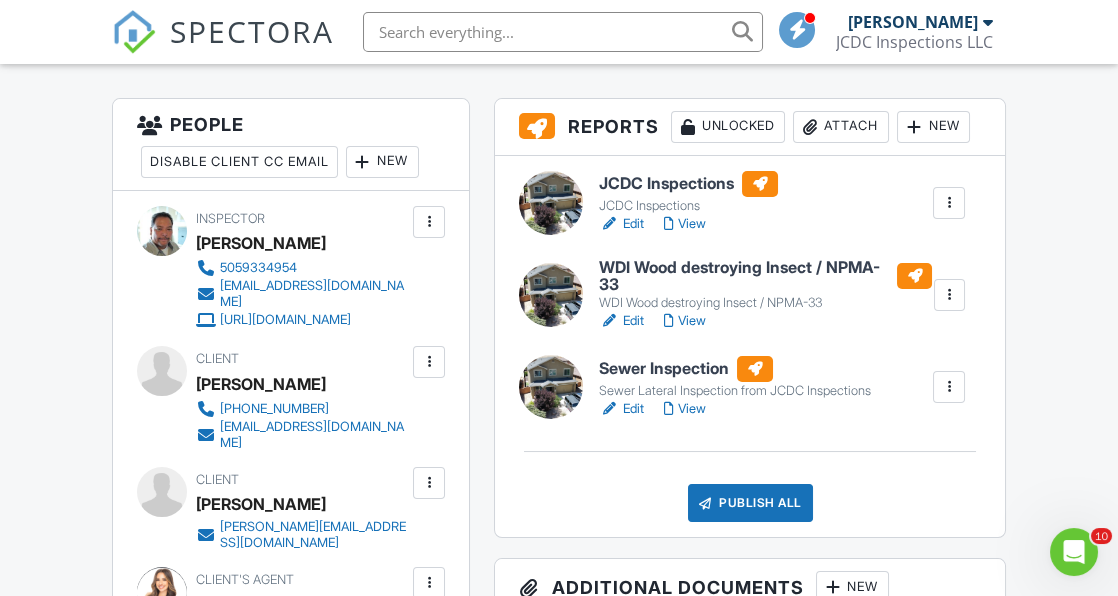 click on "Attach" at bounding box center (841, 127) 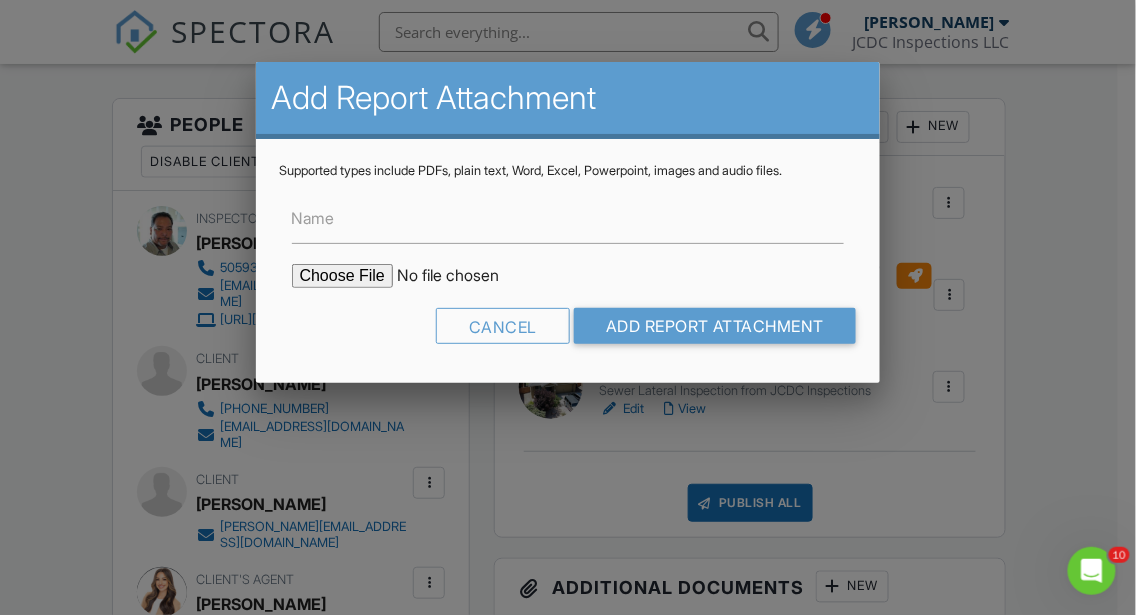 click at bounding box center [462, 276] 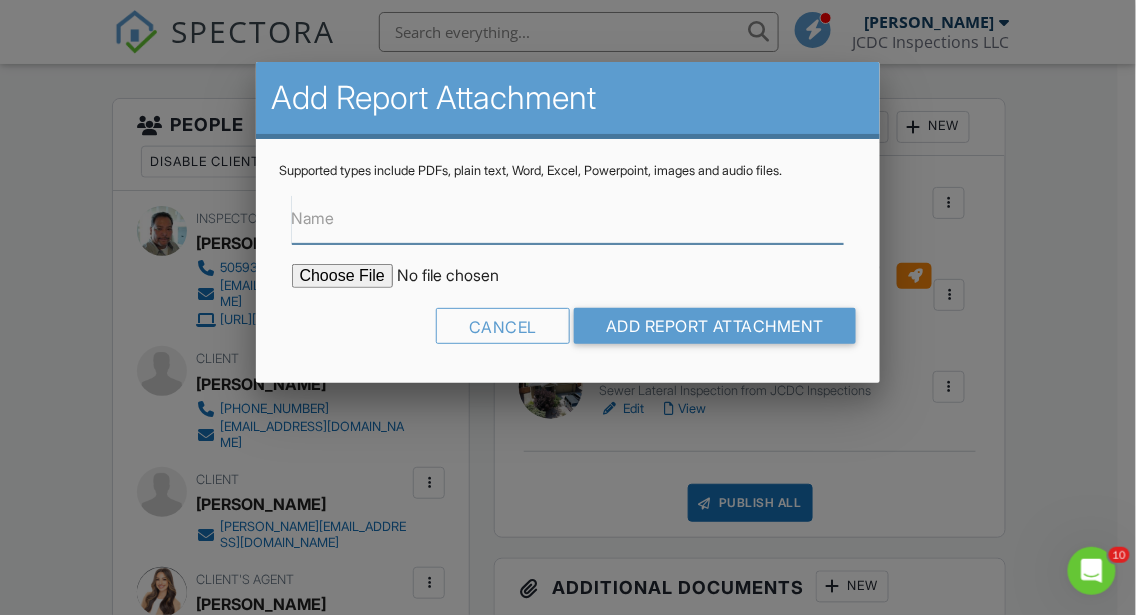 click on "Name" at bounding box center (568, 219) 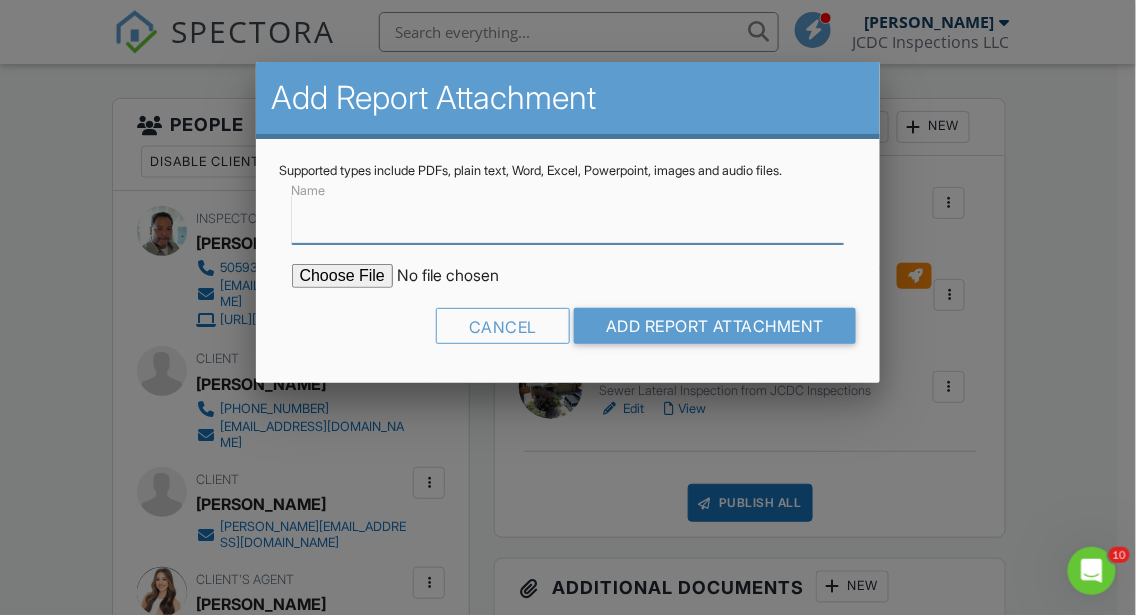 click on "Name" at bounding box center (568, 219) 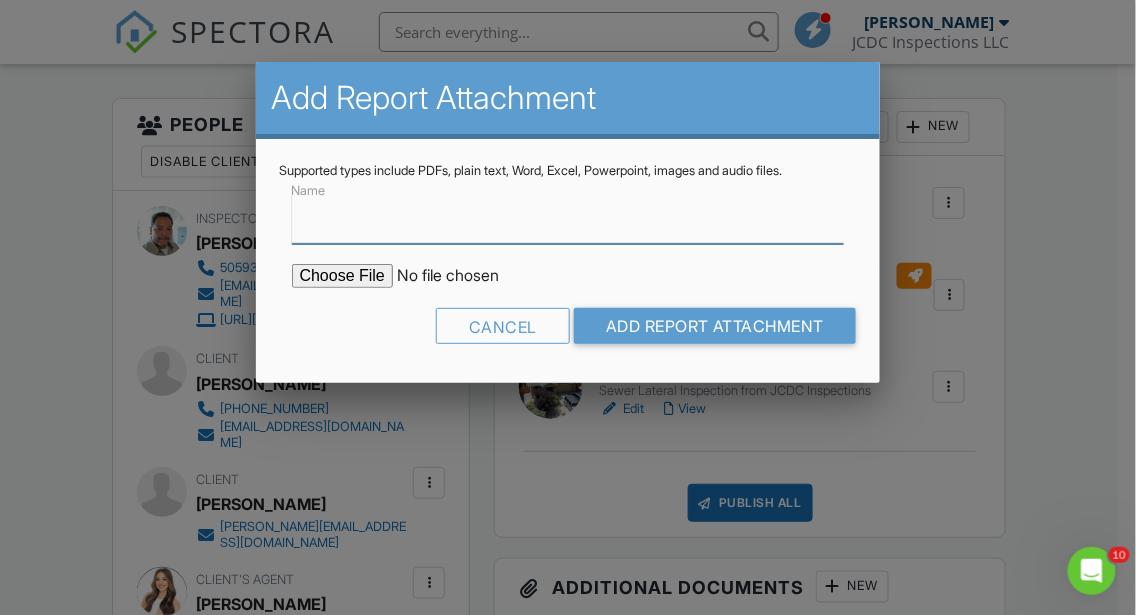 type on "WDO" 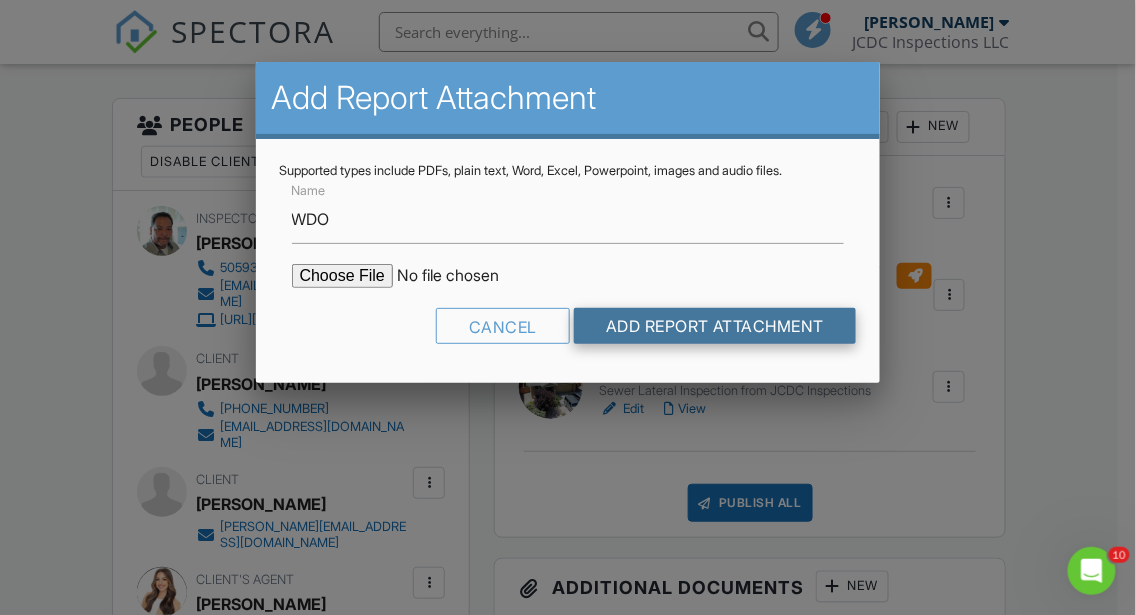 click on "Add Report Attachment" at bounding box center [715, 326] 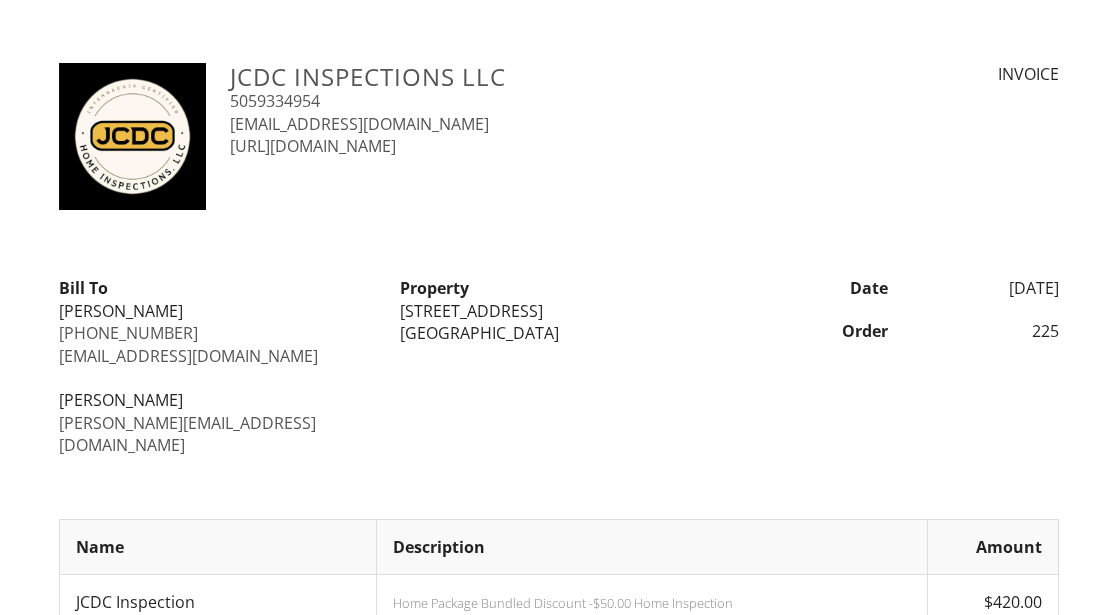 scroll, scrollTop: 0, scrollLeft: 0, axis: both 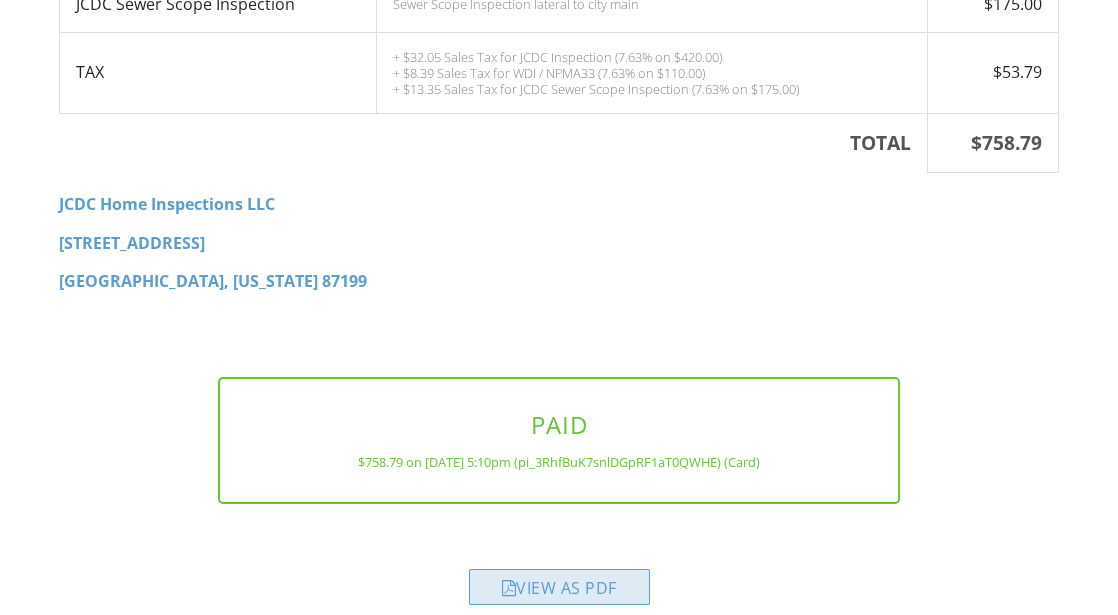 click on "View as PDF" at bounding box center (559, 587) 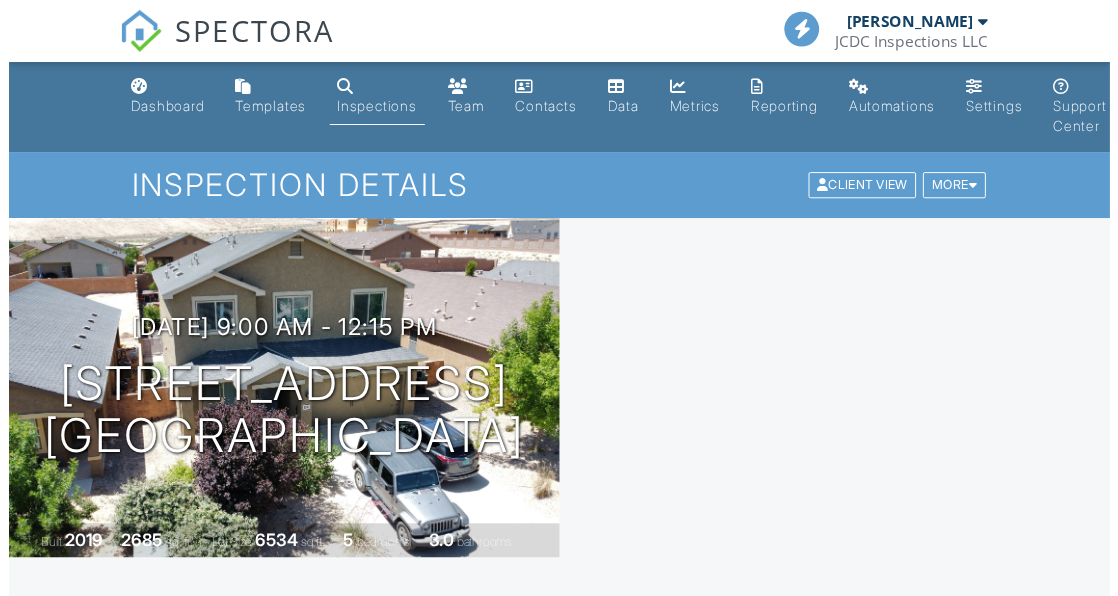 scroll, scrollTop: 0, scrollLeft: 0, axis: both 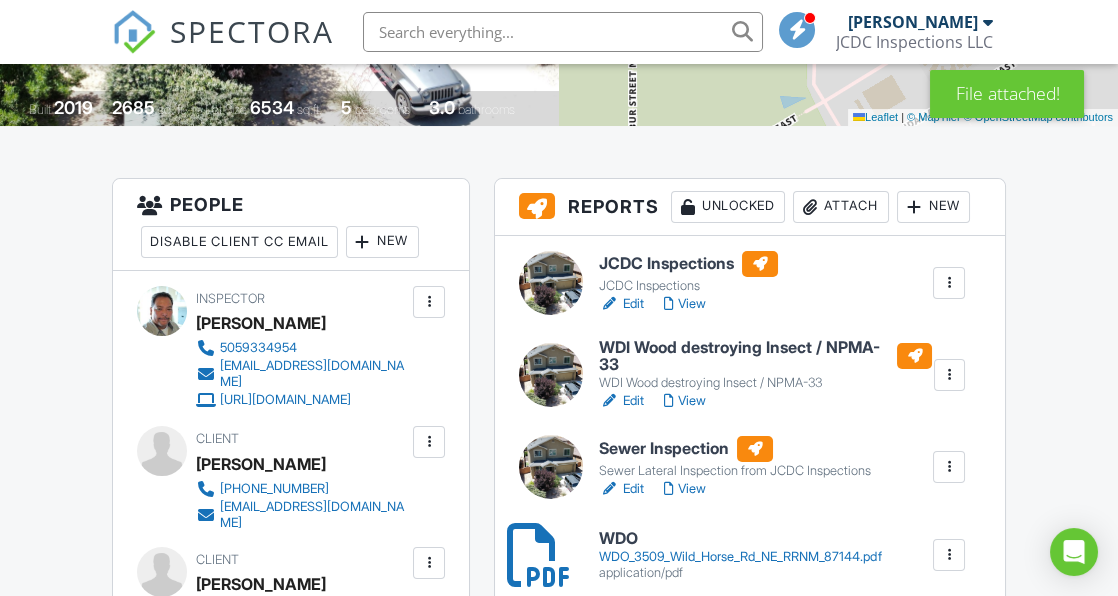 click on "Attach" at bounding box center (841, 207) 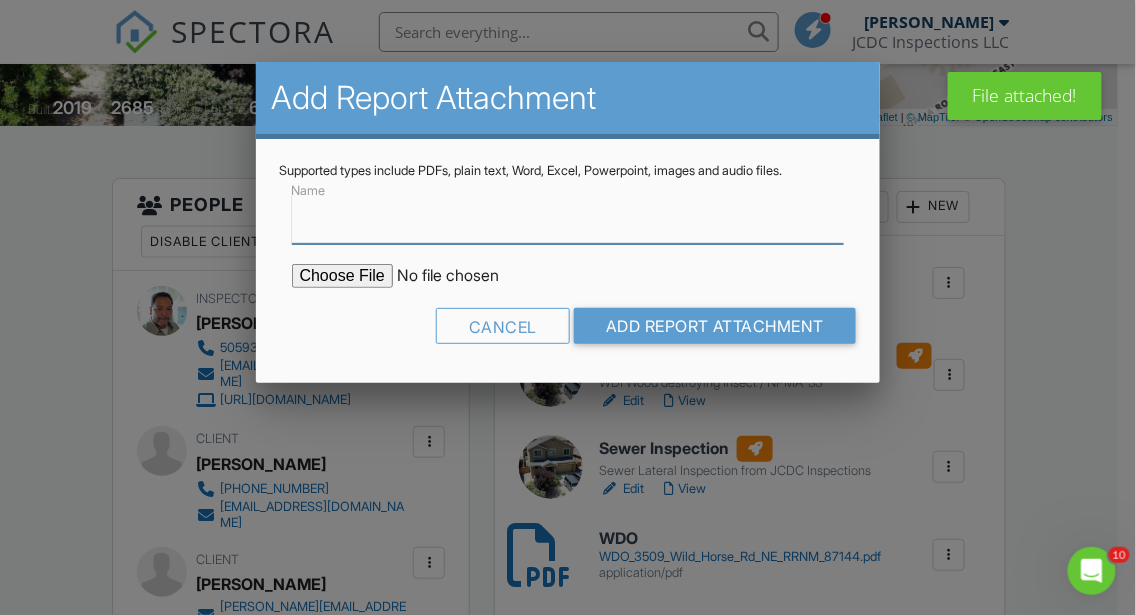 scroll, scrollTop: 0, scrollLeft: 0, axis: both 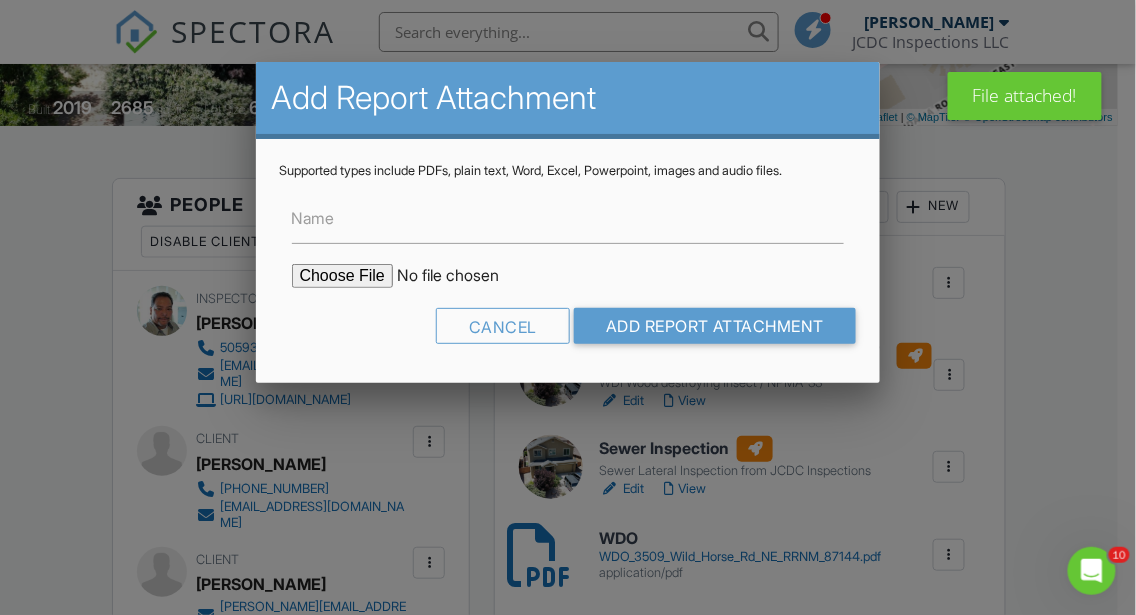 click at bounding box center (462, 276) 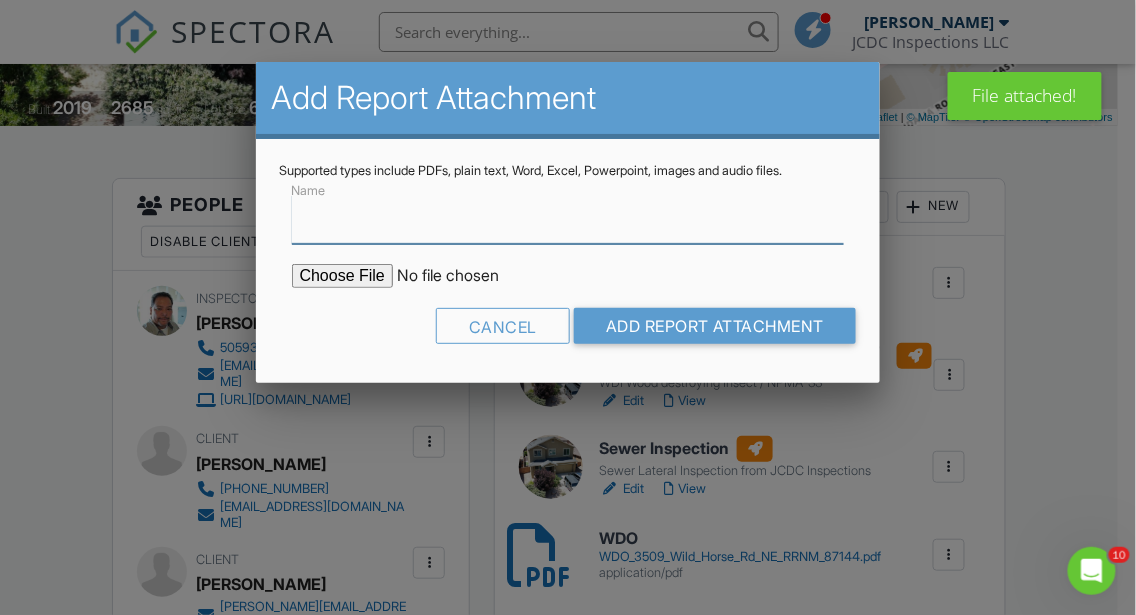 click on "Name" at bounding box center [568, 219] 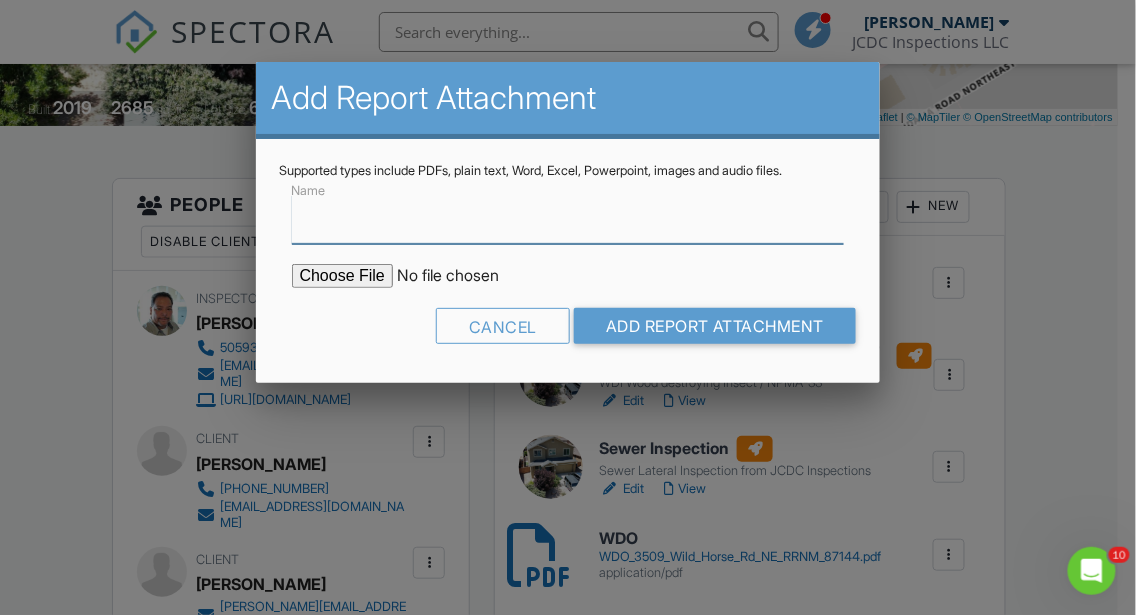 type on "Invoice Receipt copy" 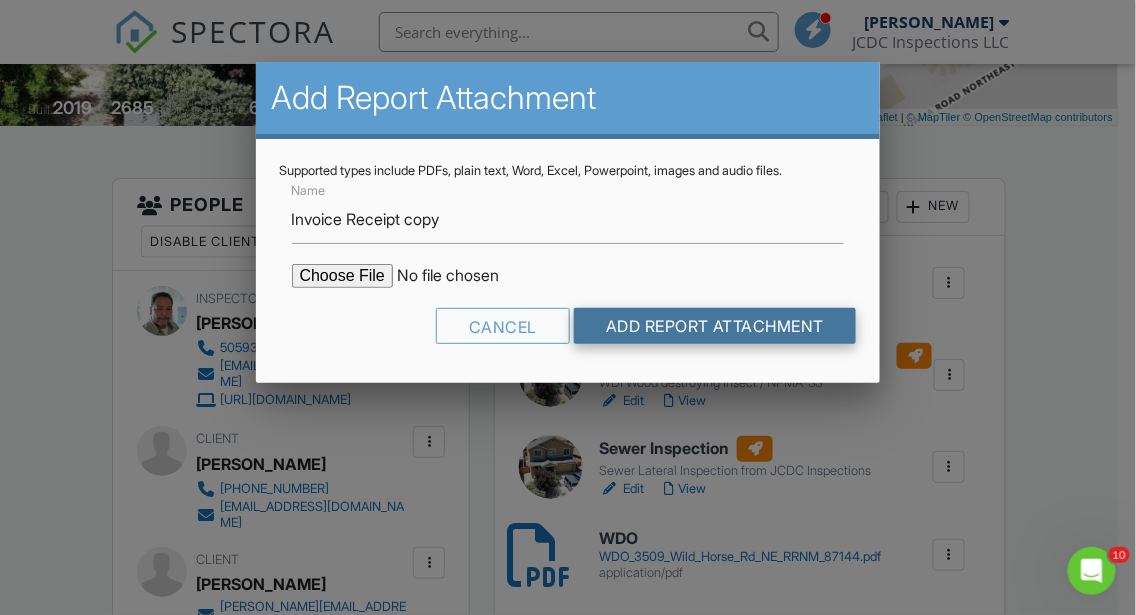 click on "Add Report Attachment" at bounding box center (715, 326) 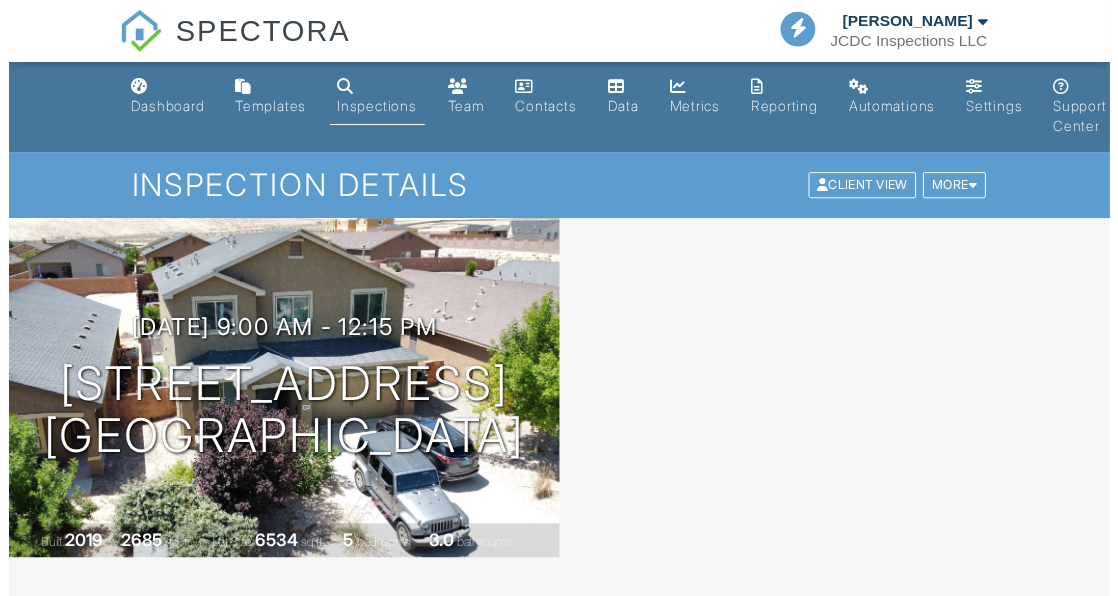 scroll, scrollTop: 0, scrollLeft: 0, axis: both 